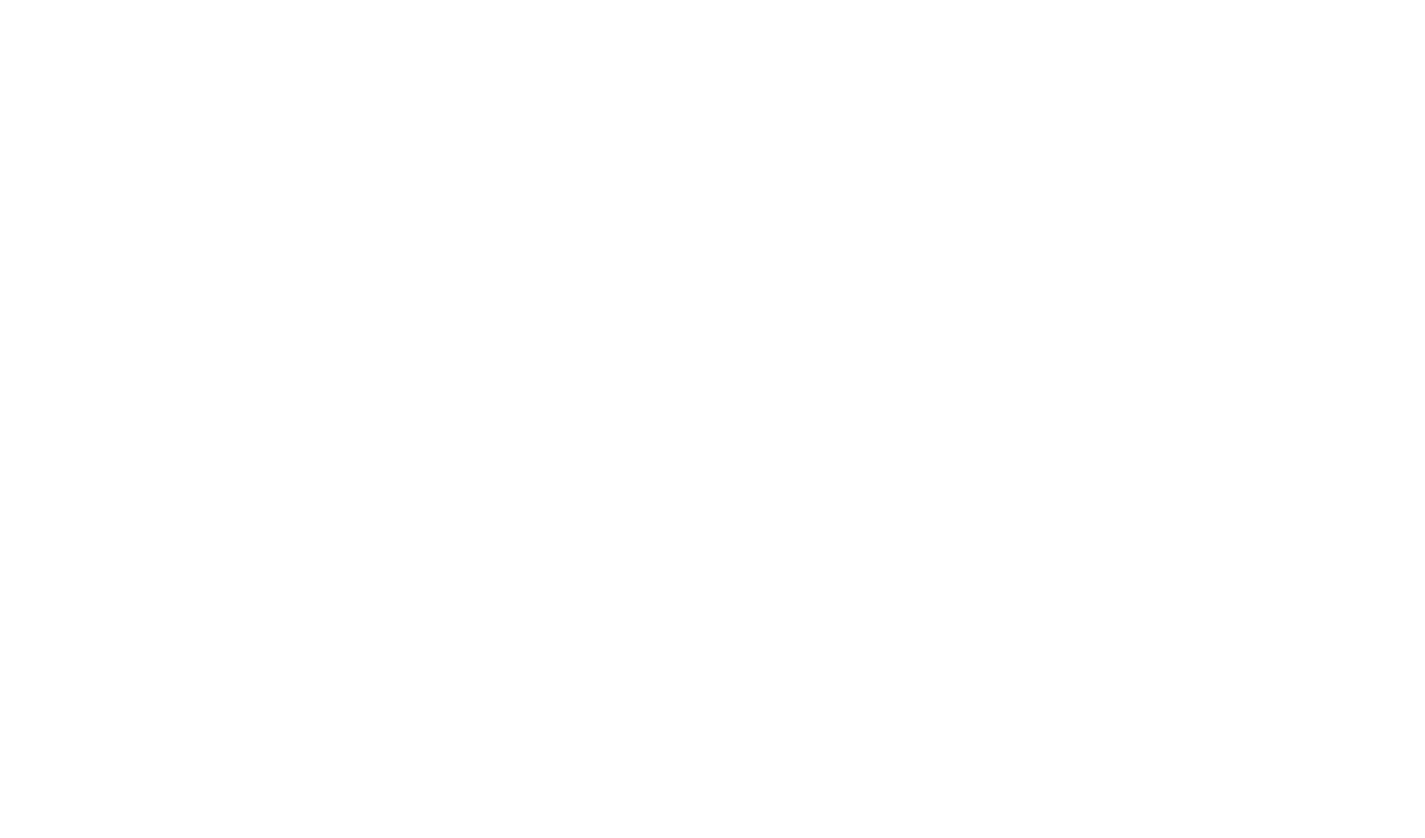 scroll, scrollTop: 0, scrollLeft: 0, axis: both 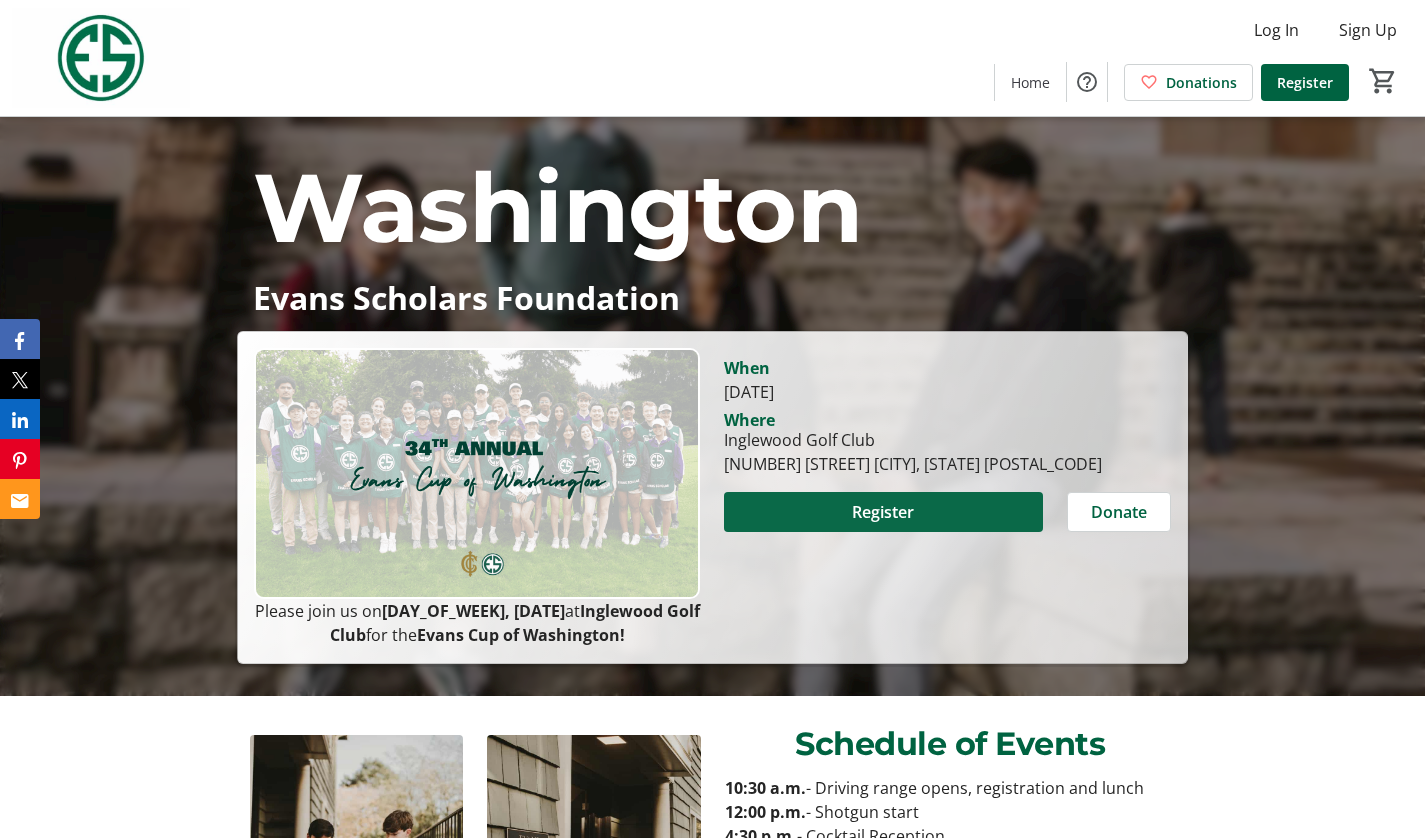 click on "Register" at bounding box center [883, 512] 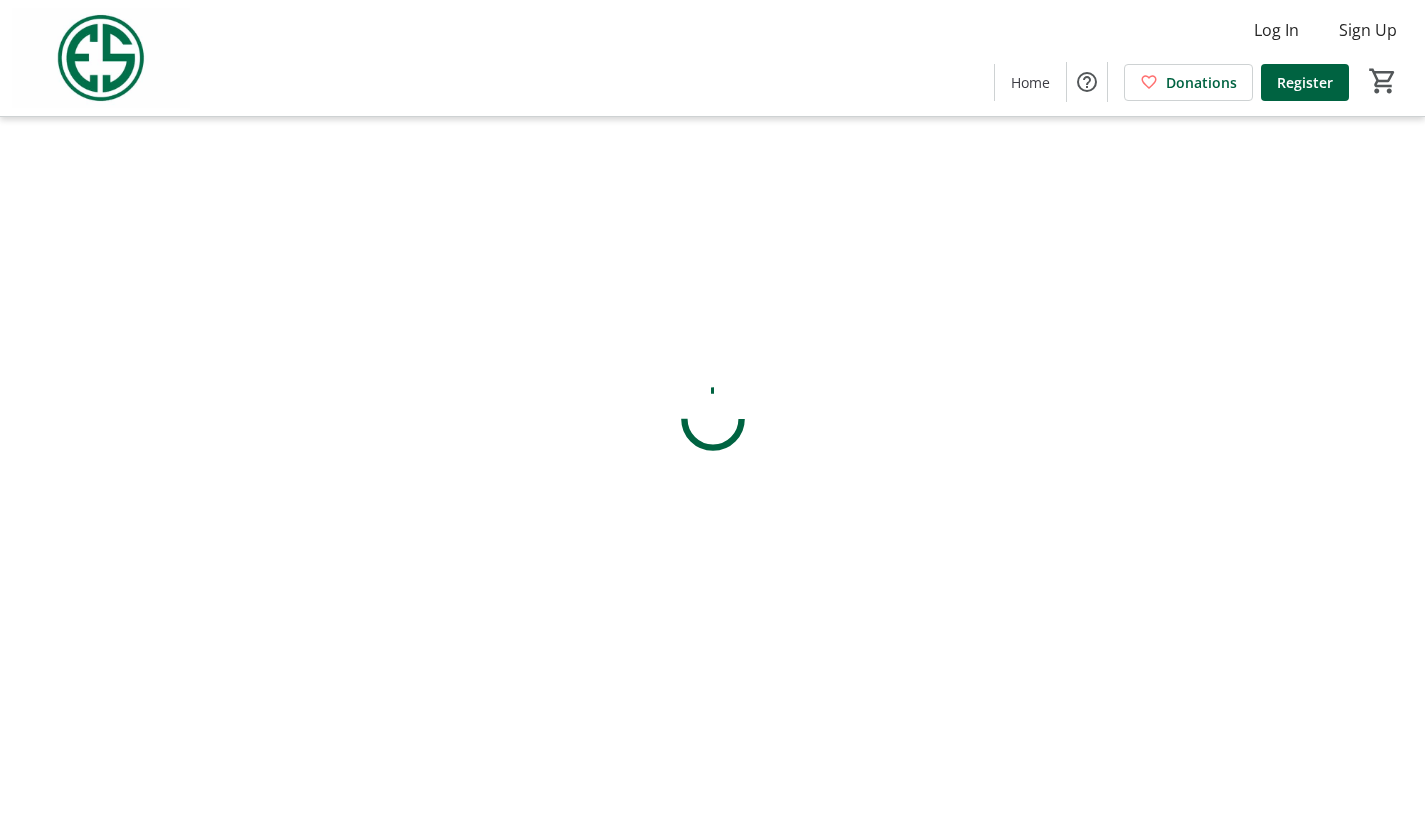 scroll, scrollTop: 0, scrollLeft: 0, axis: both 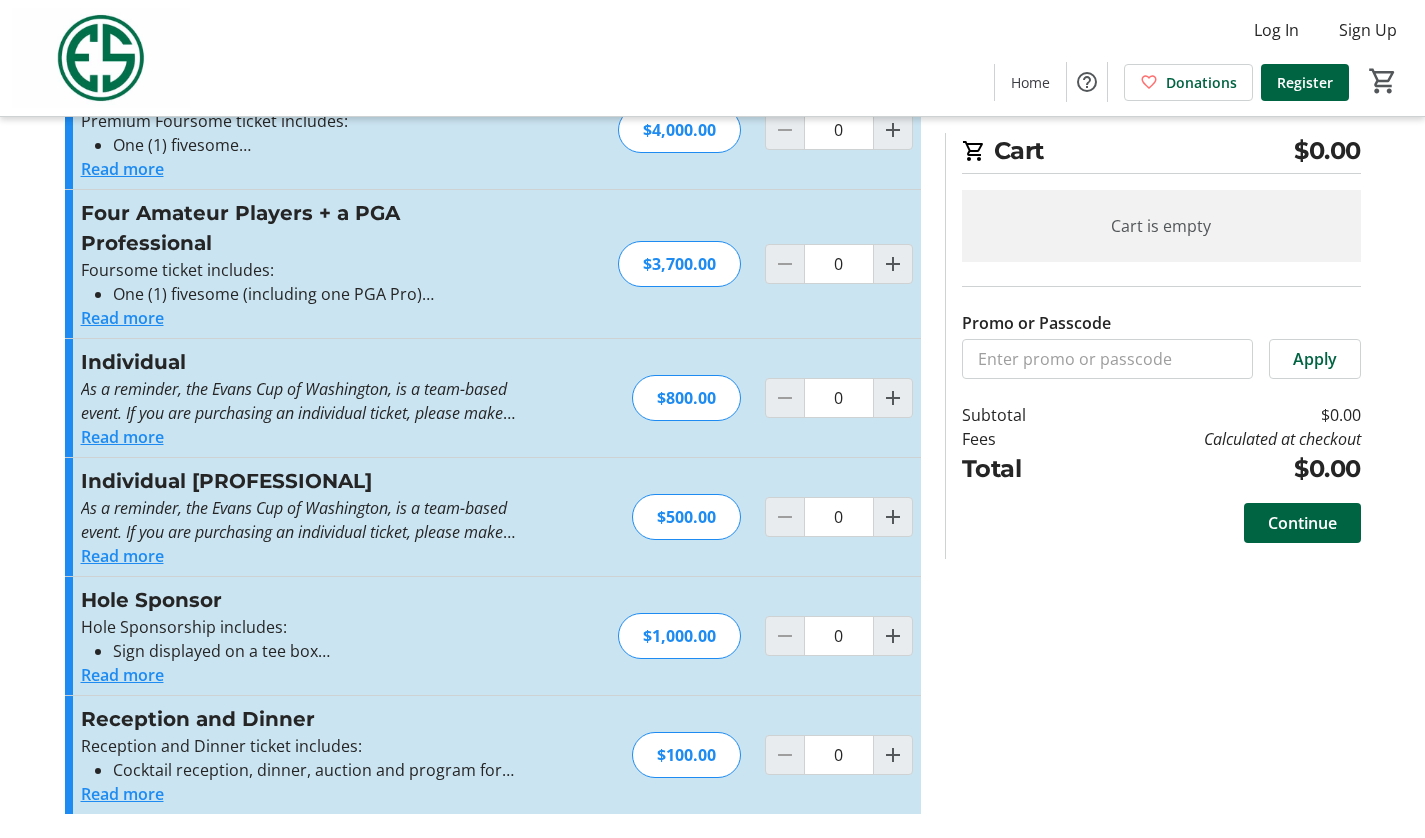click on "Read more" 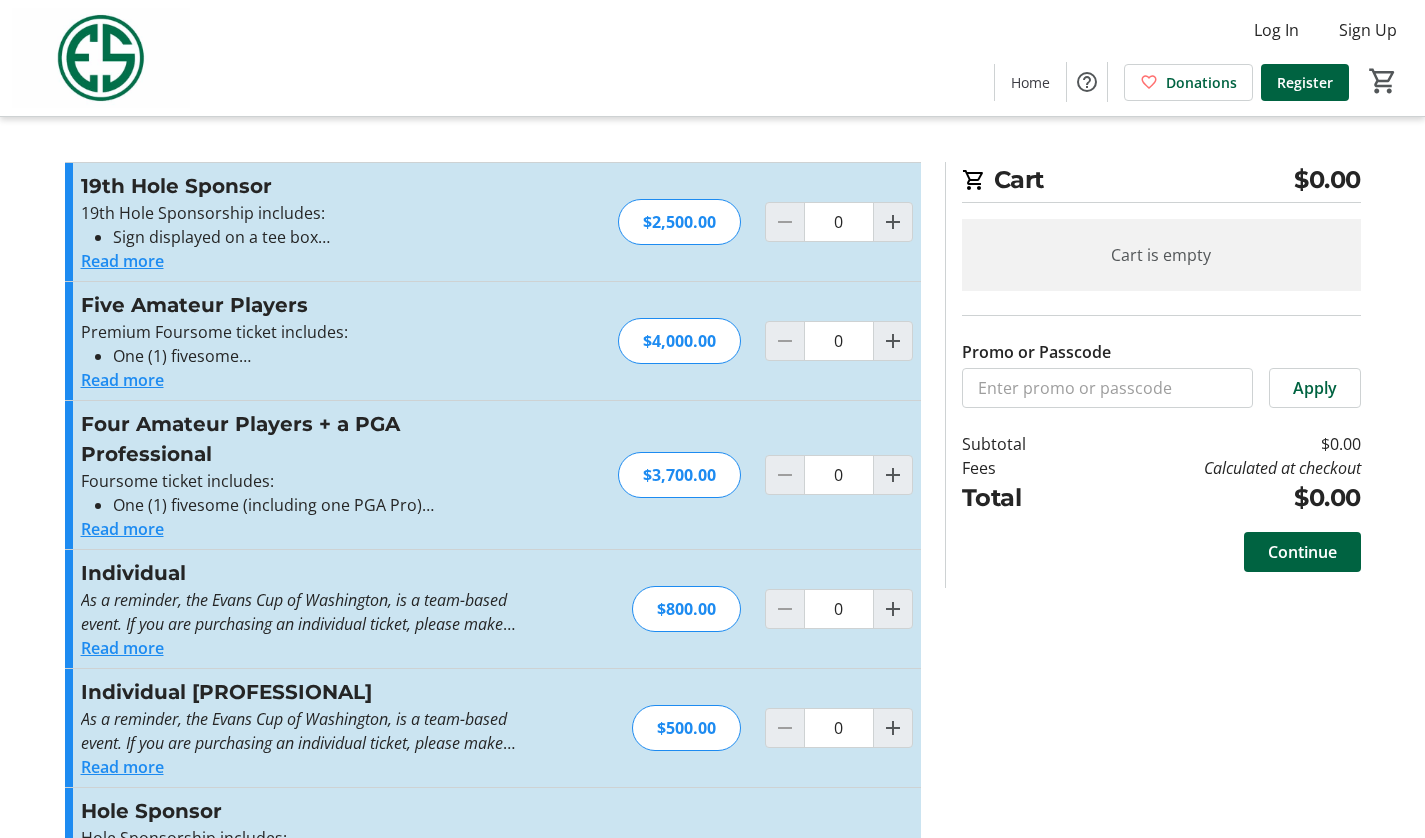 scroll, scrollTop: 0, scrollLeft: 0, axis: both 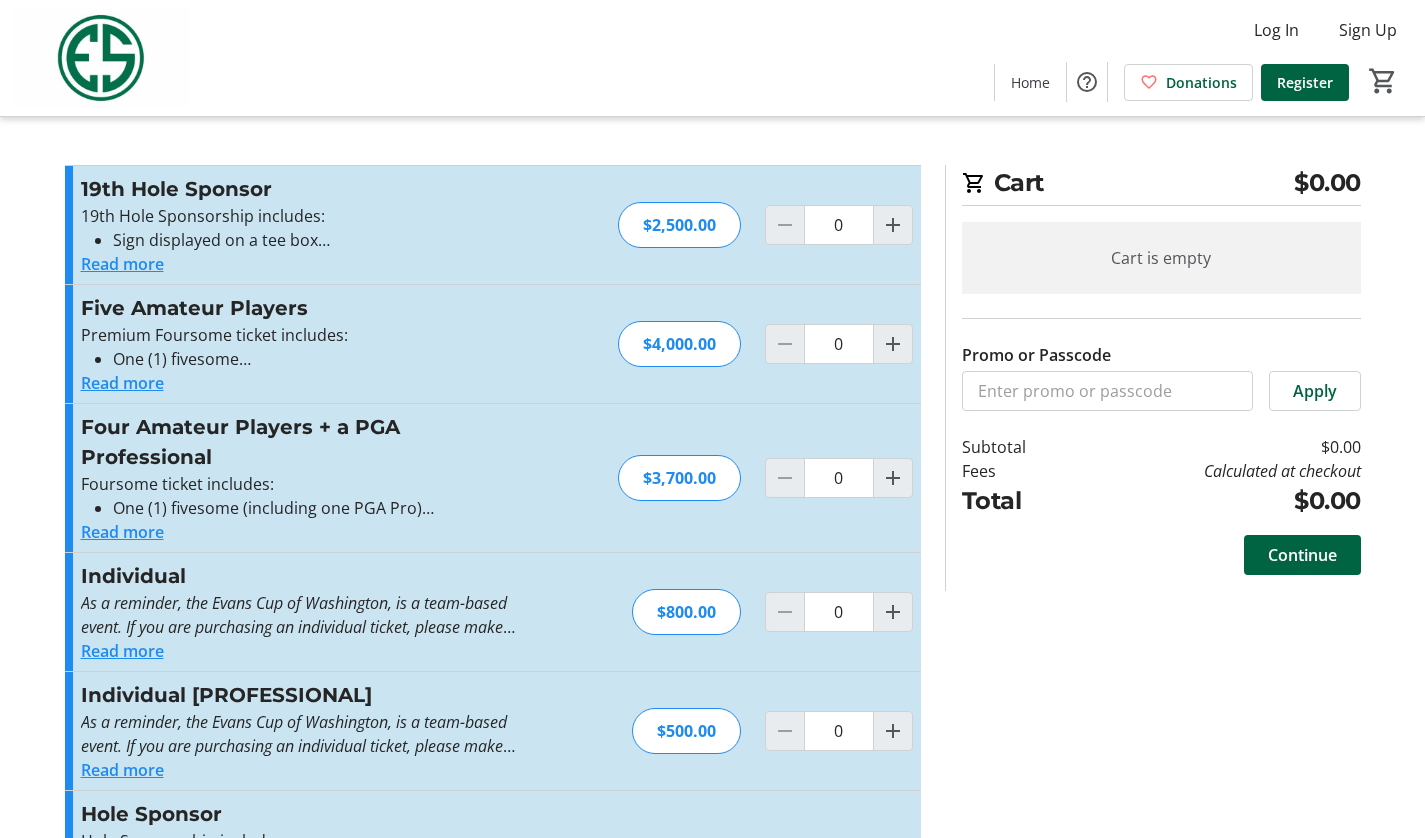 click on "Read more" 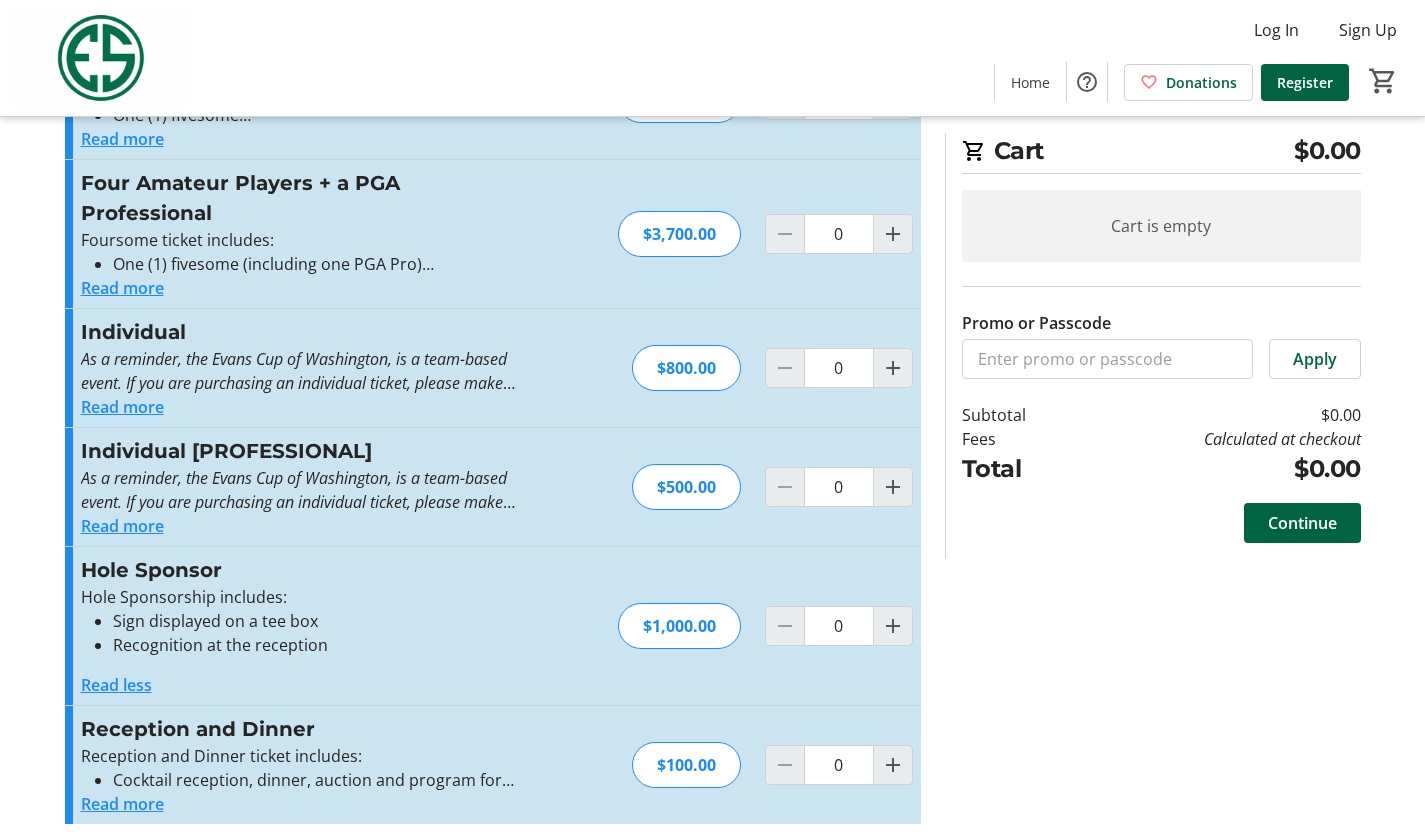 scroll, scrollTop: 342, scrollLeft: 0, axis: vertical 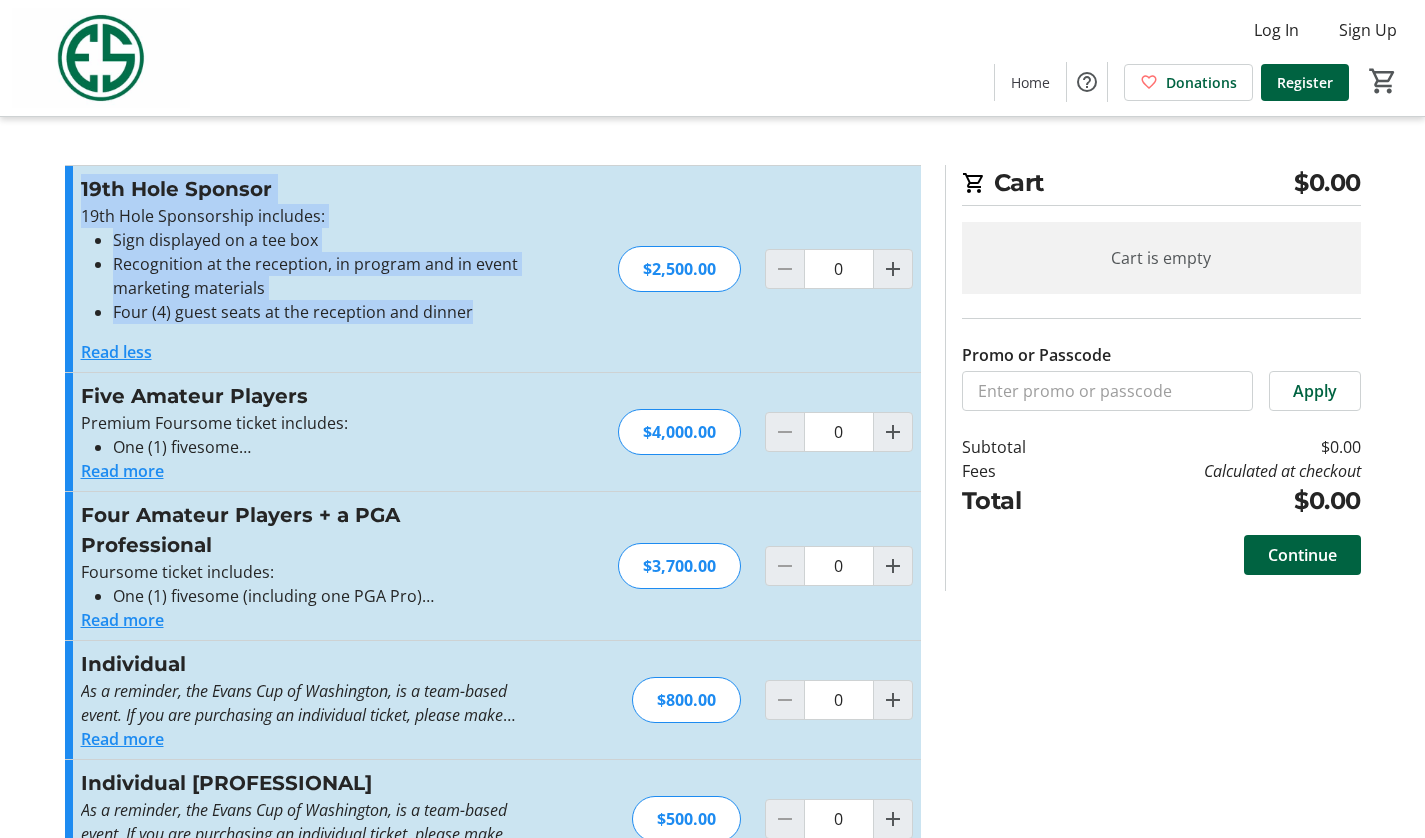 drag, startPoint x: 473, startPoint y: 309, endPoint x: 79, endPoint y: 196, distance: 409.88412 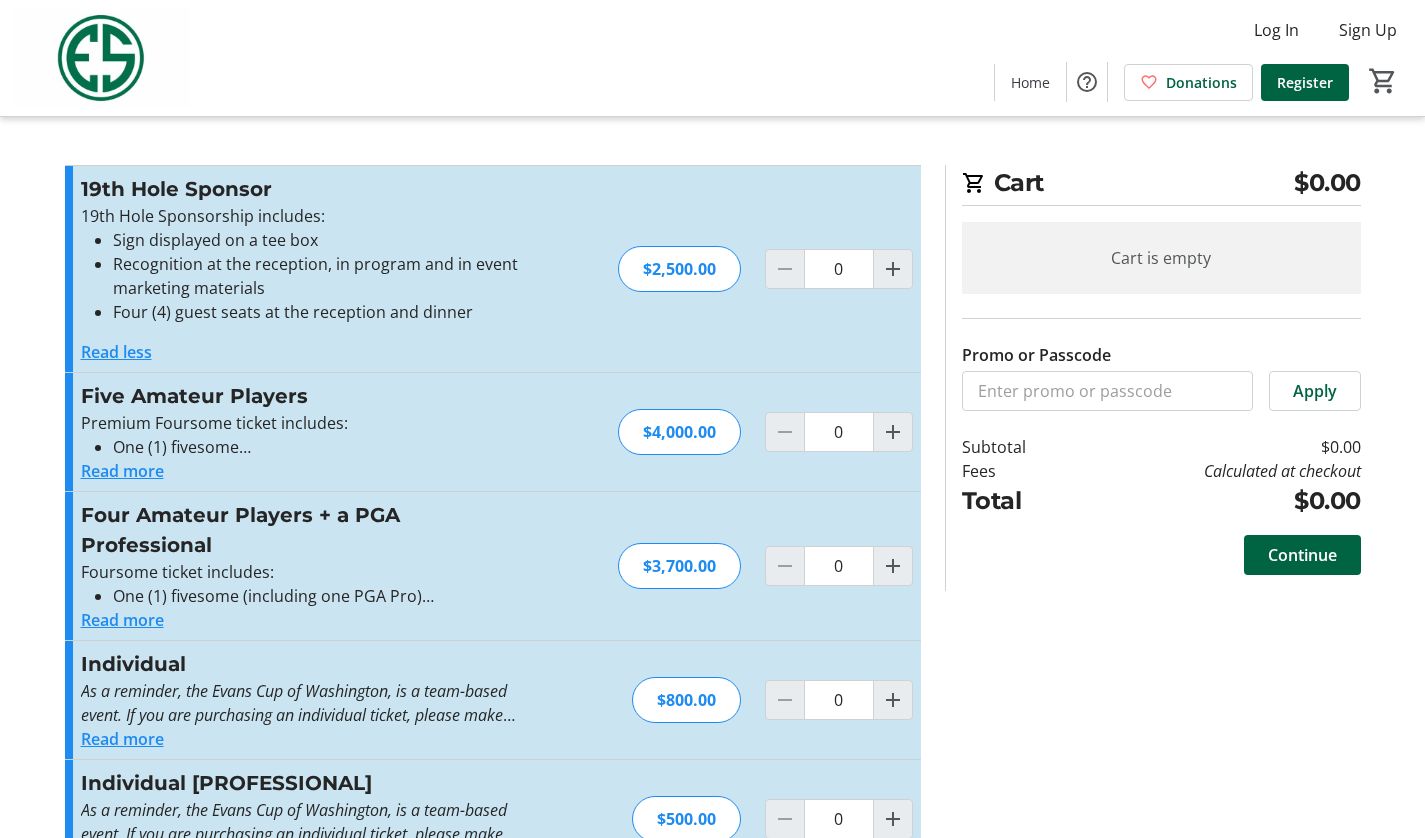 click on "Recognition at the reception, in program and in event marketing materials" 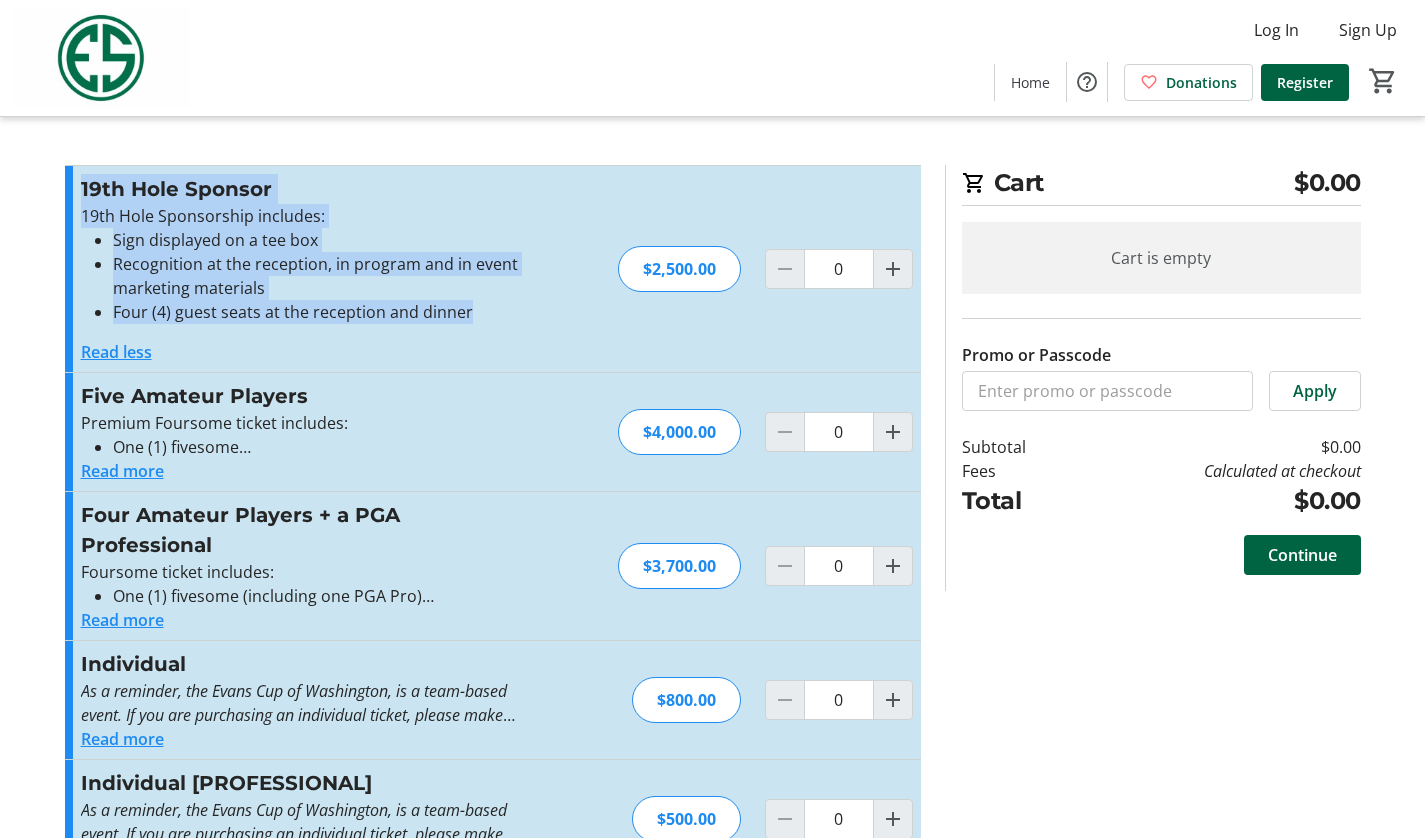 drag, startPoint x: 464, startPoint y: 307, endPoint x: 75, endPoint y: 197, distance: 404.25363 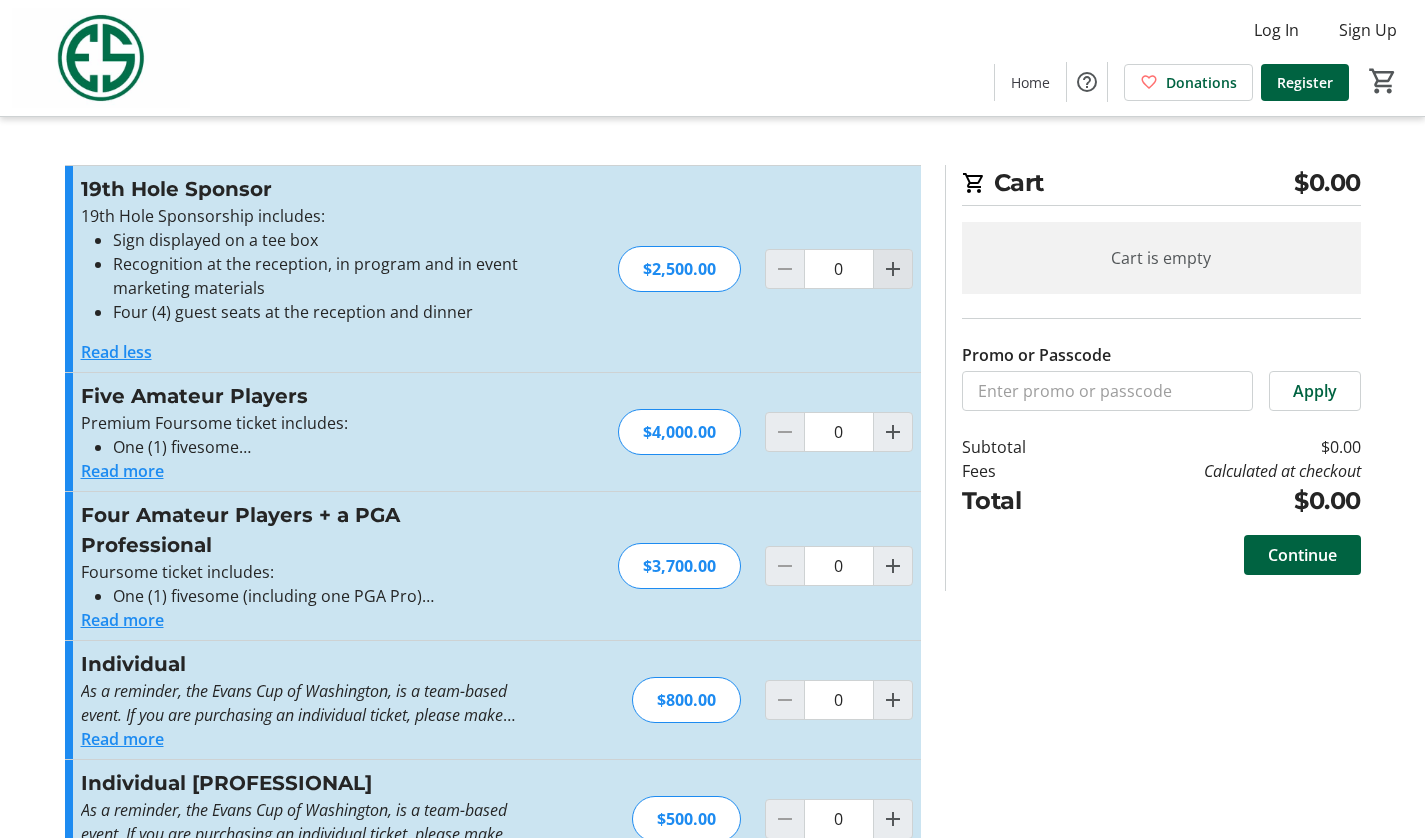 click 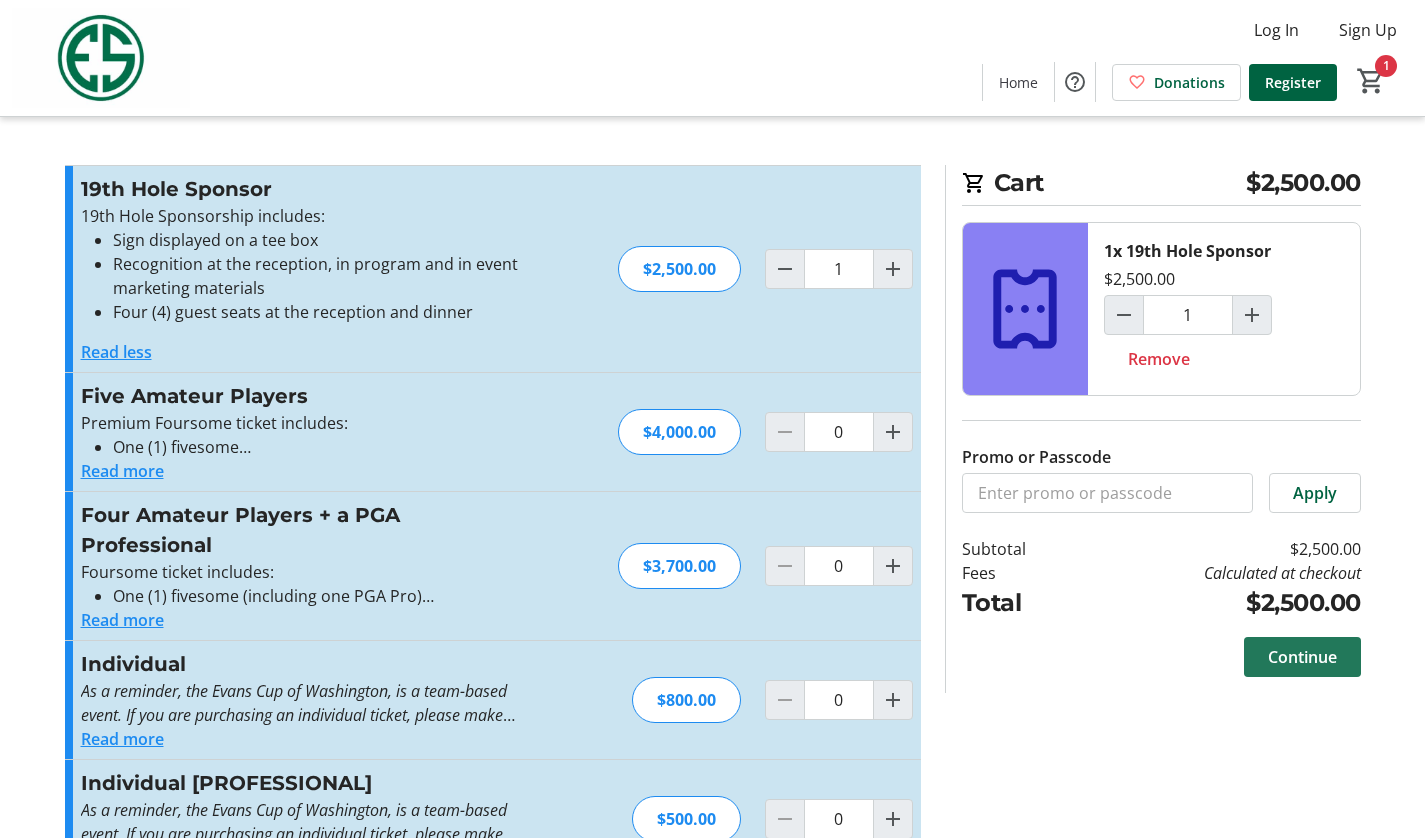 click on "Continue" 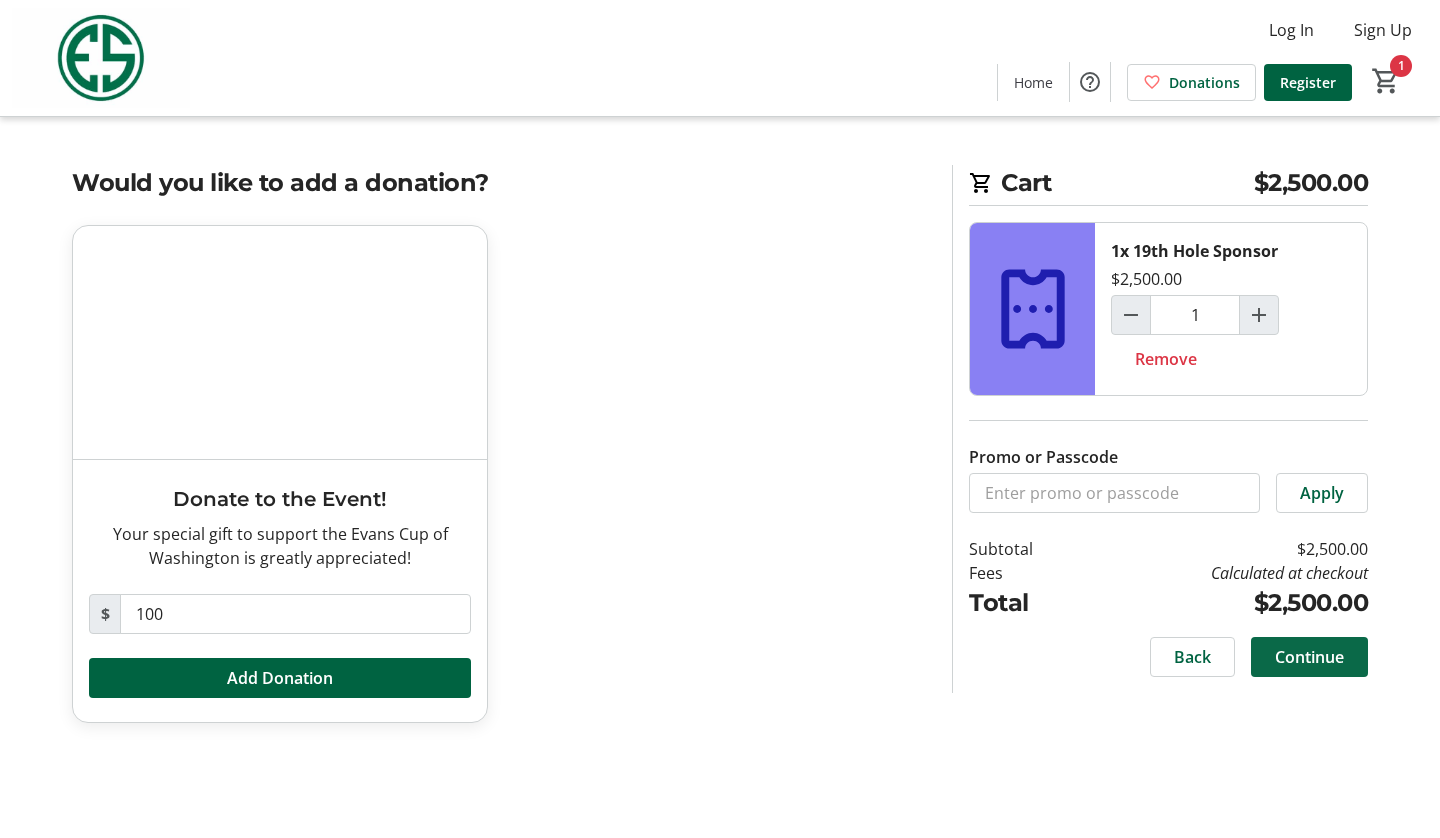 click on "Continue" 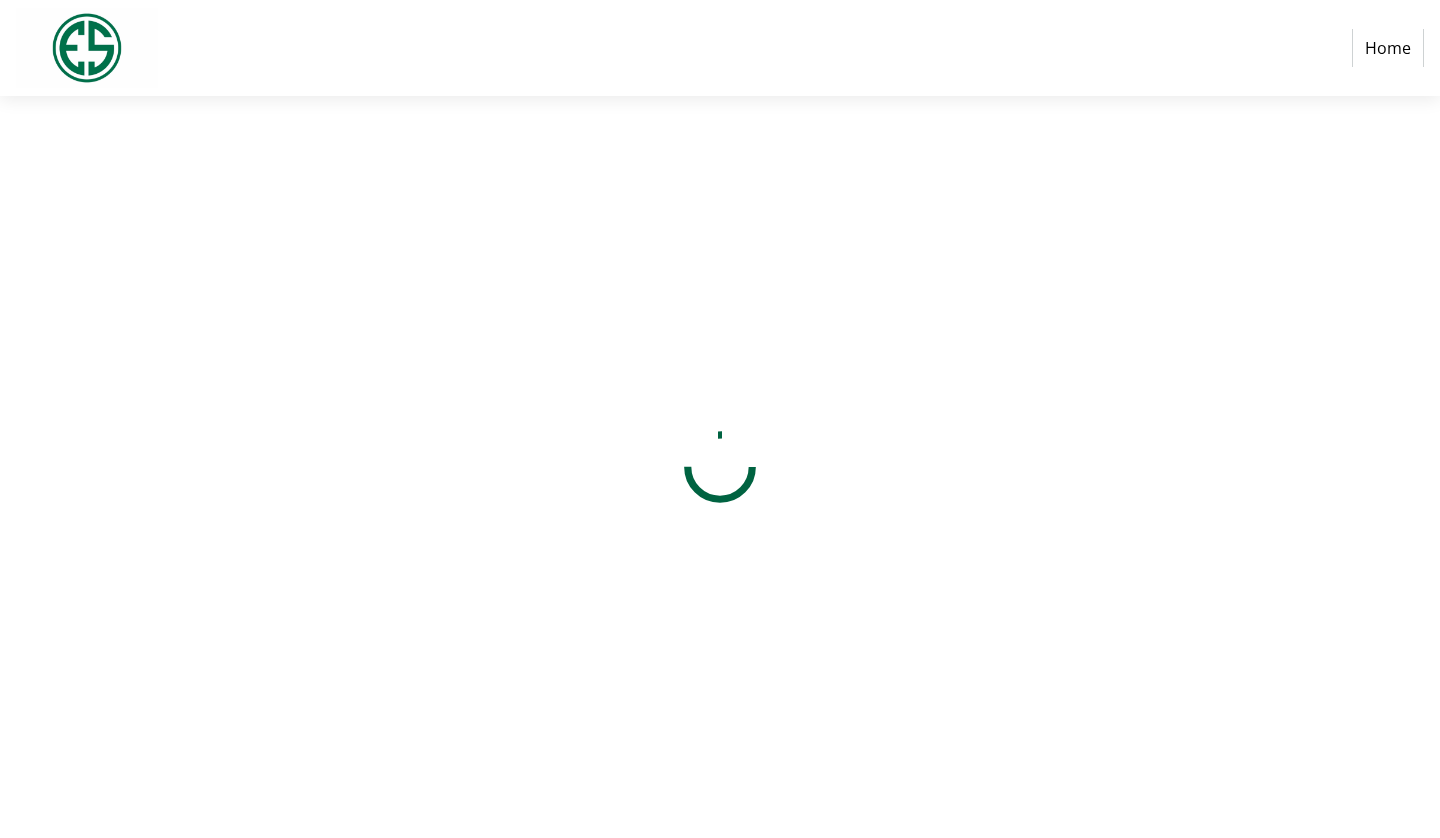 select on "US" 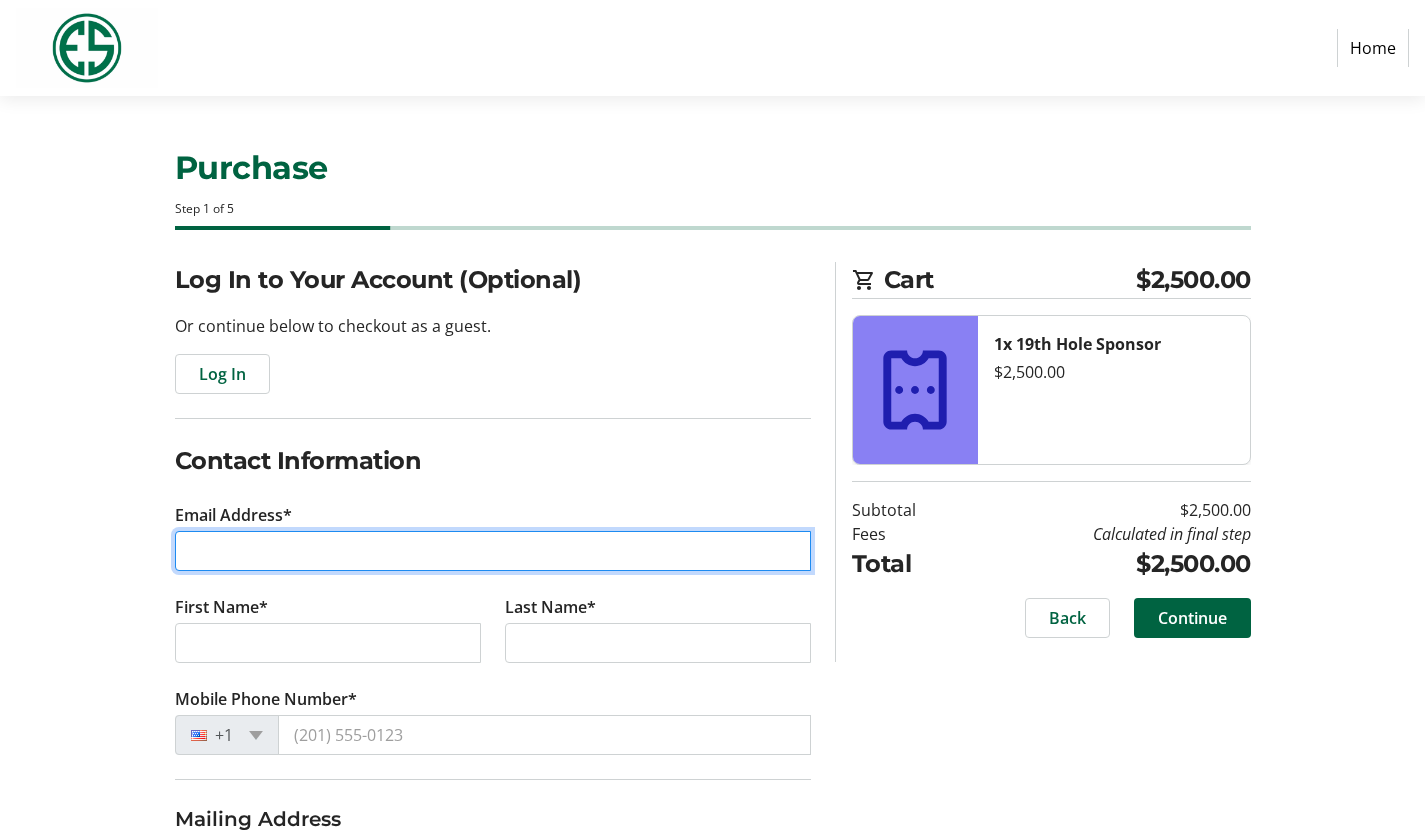 click on "Email Address*" at bounding box center [493, 551] 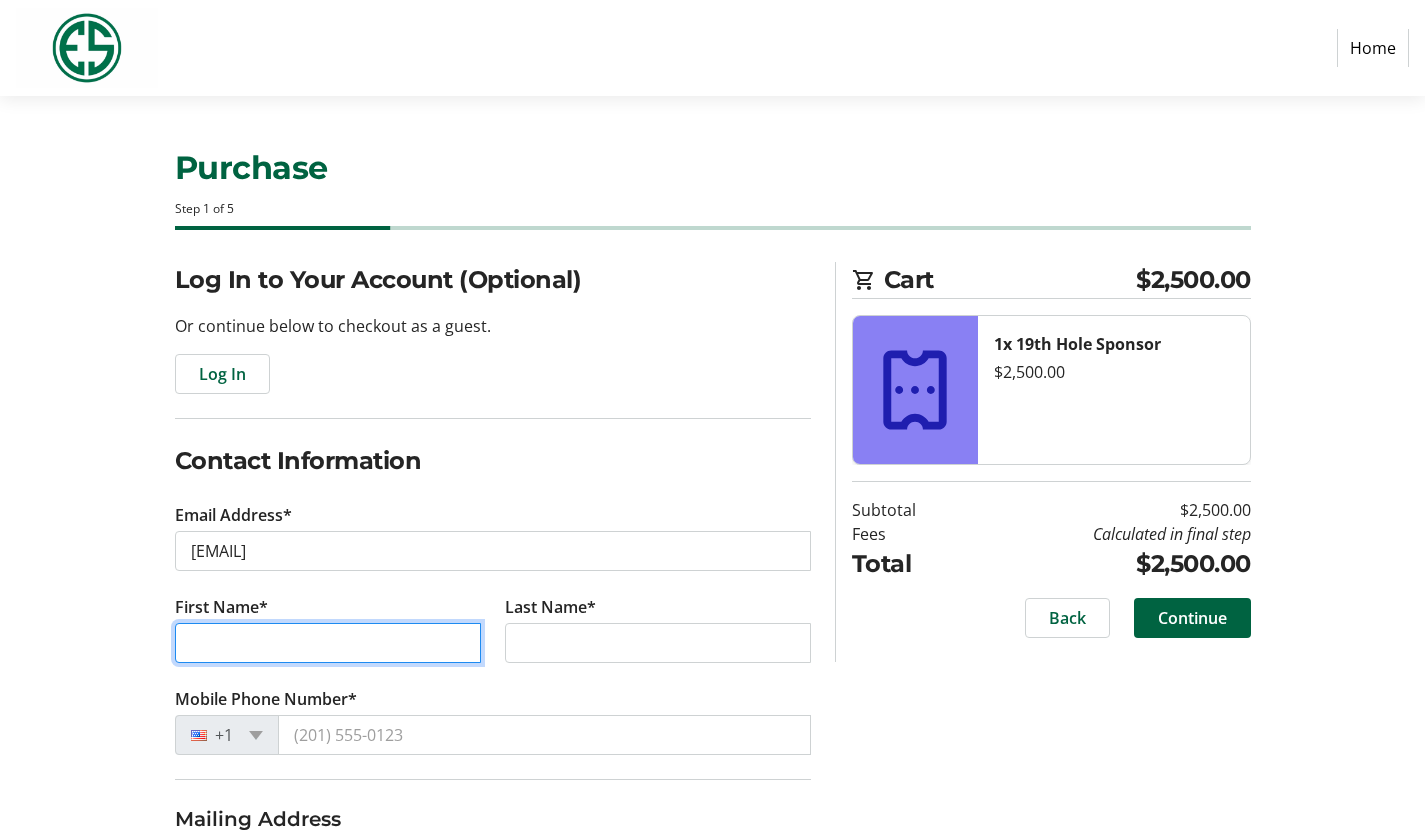 type on "[FIRST]" 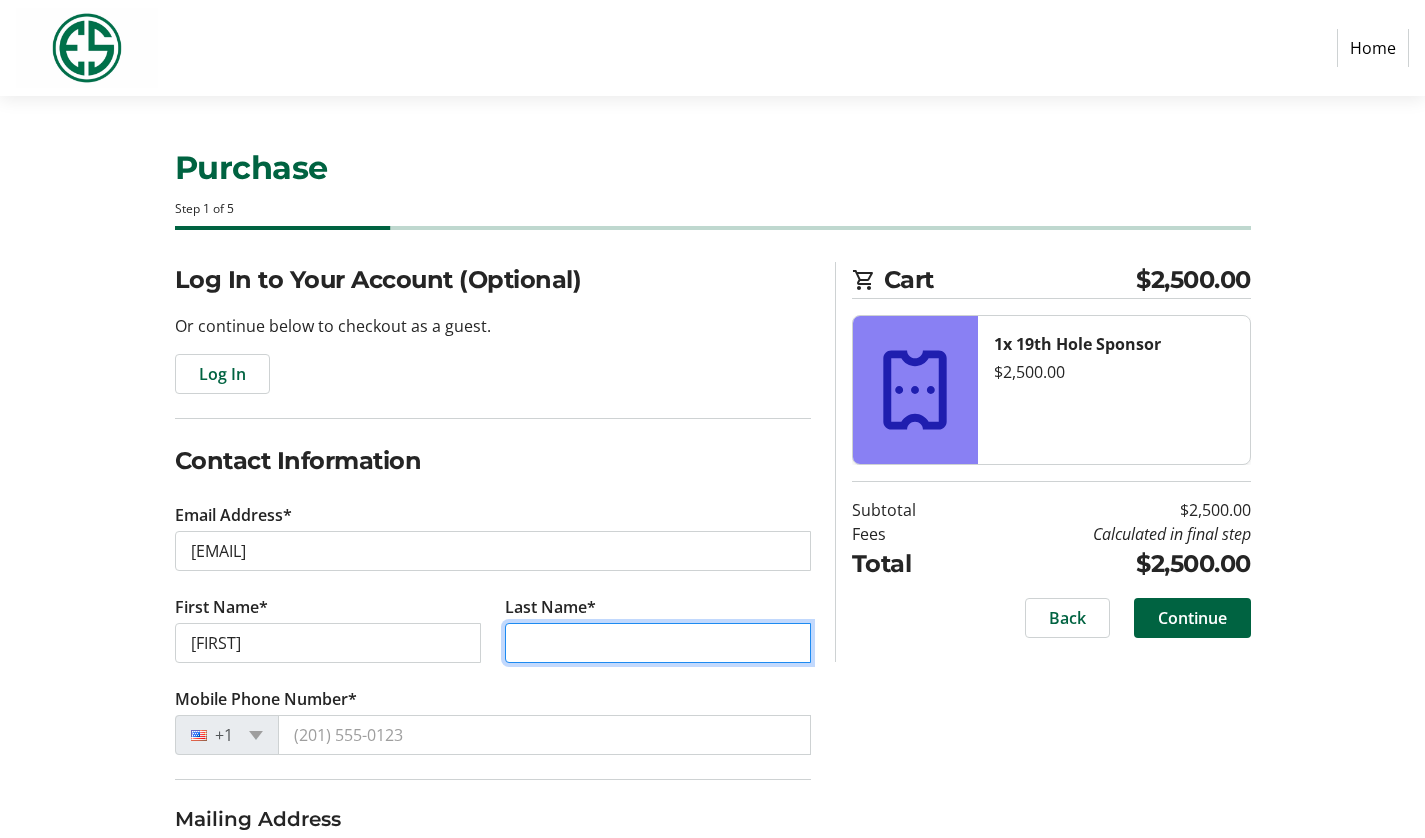 type on "[LAST]" 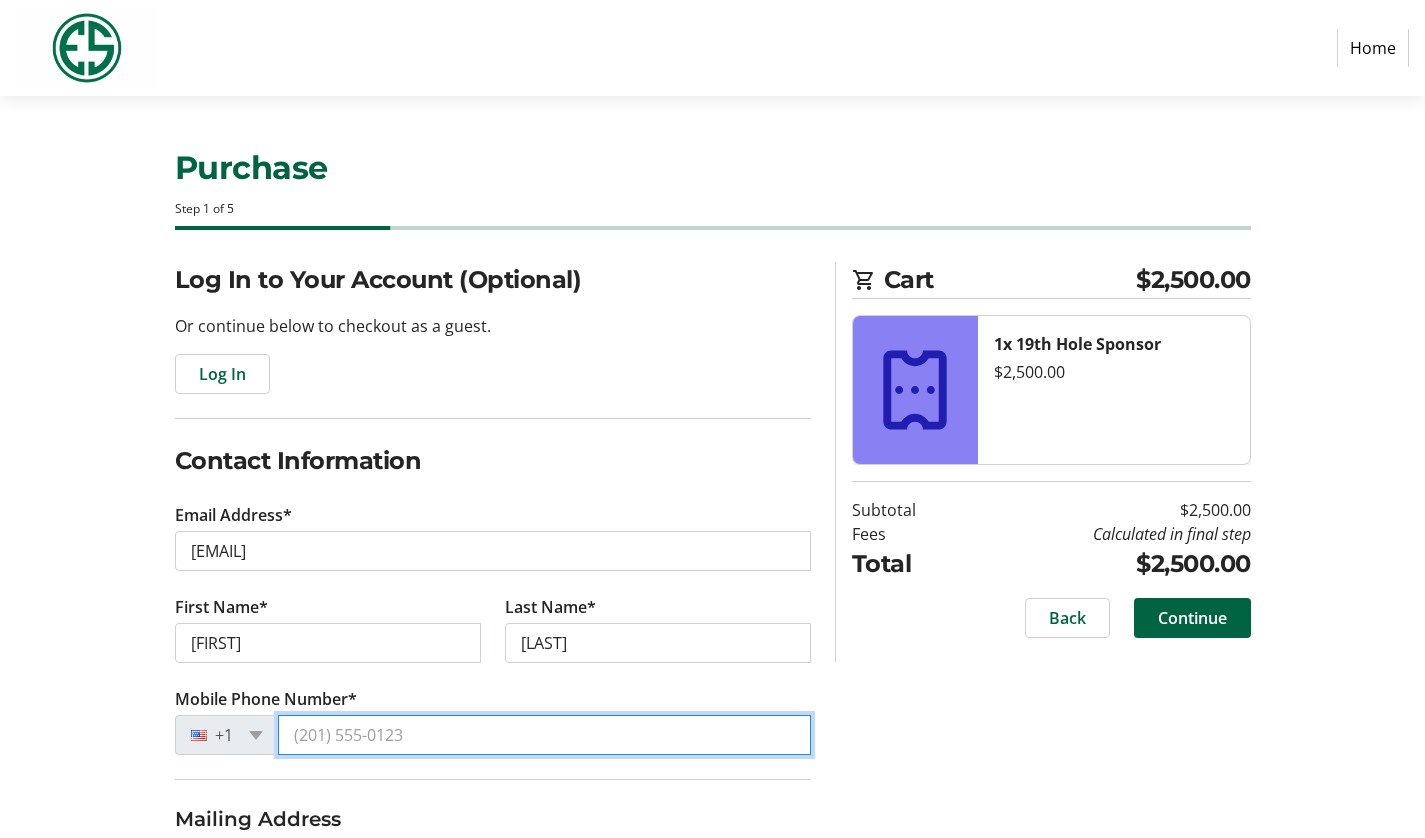 type on "[PHONE]" 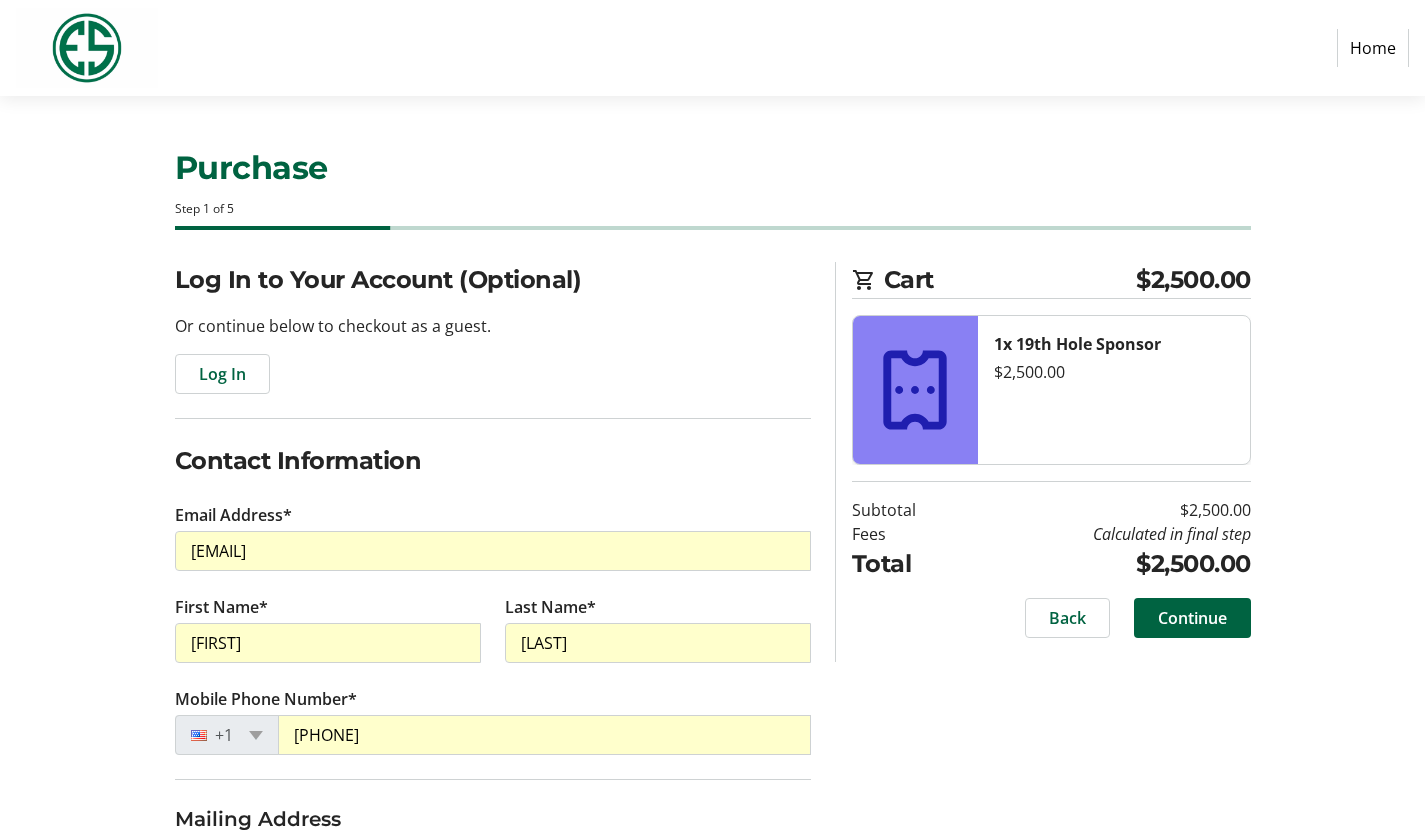 type on "[NUMBER] [STREET] SE" 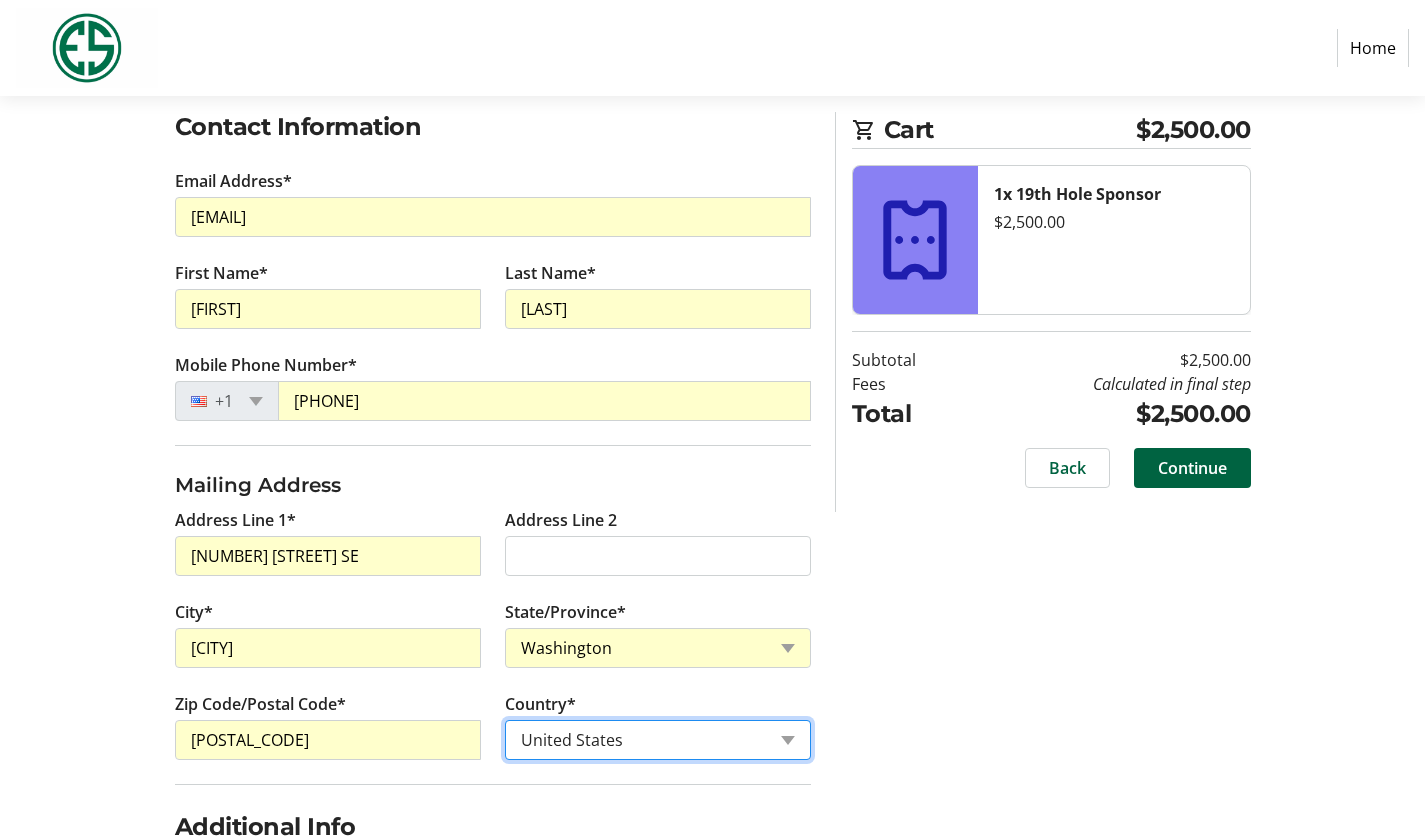 scroll, scrollTop: 335, scrollLeft: 0, axis: vertical 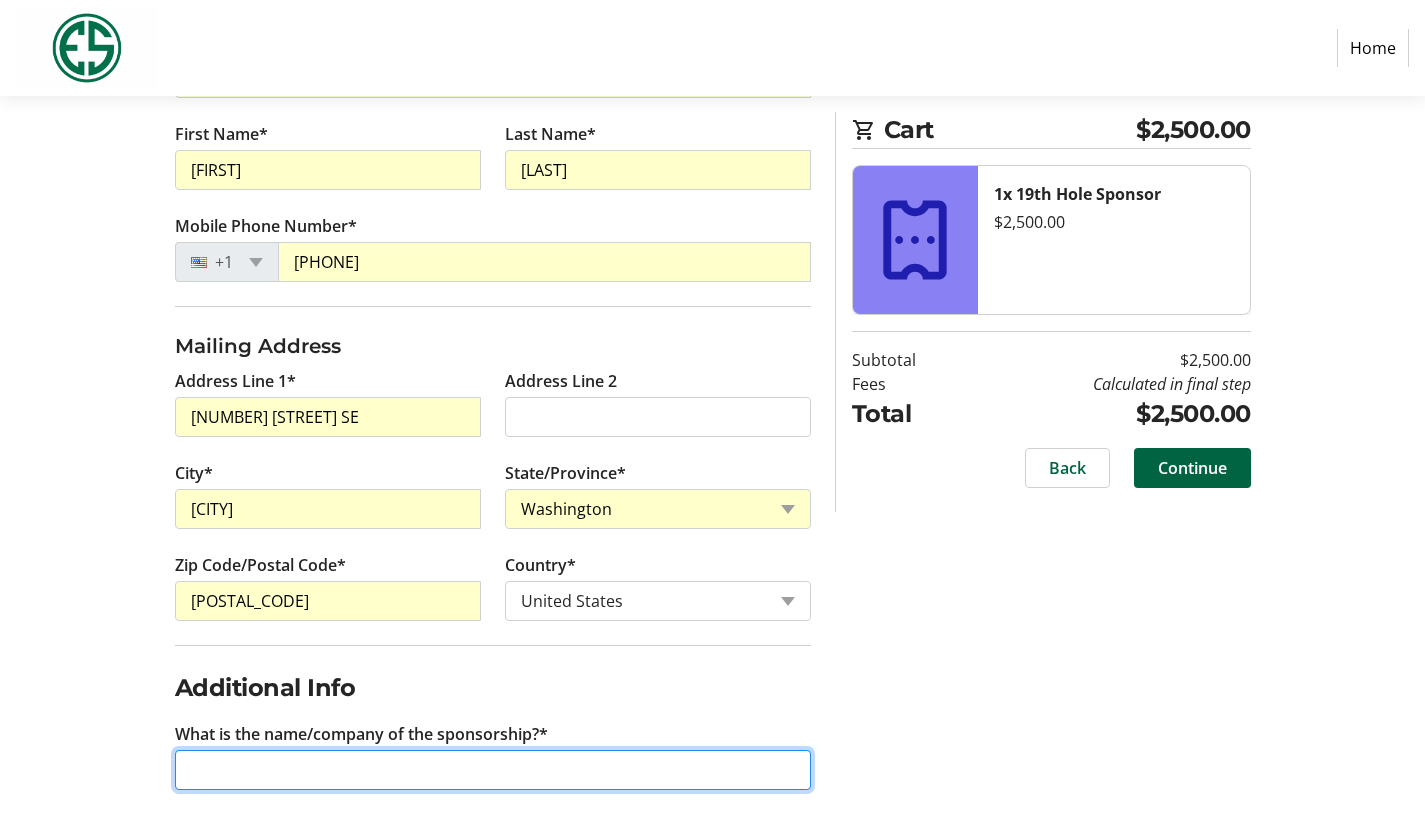 click on "What is the name/company of the sponsorship?*" at bounding box center [493, 770] 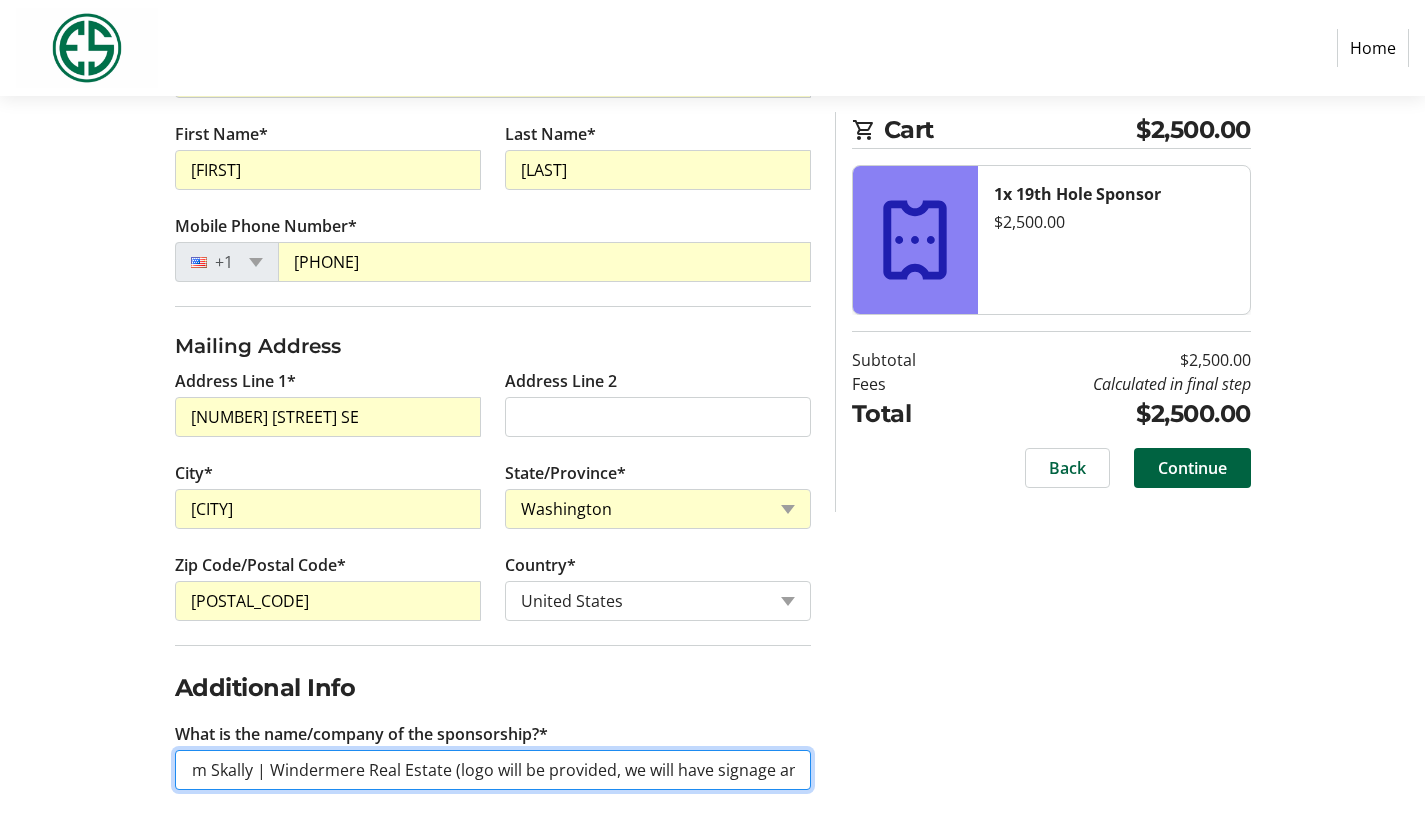scroll, scrollTop: 0, scrollLeft: 0, axis: both 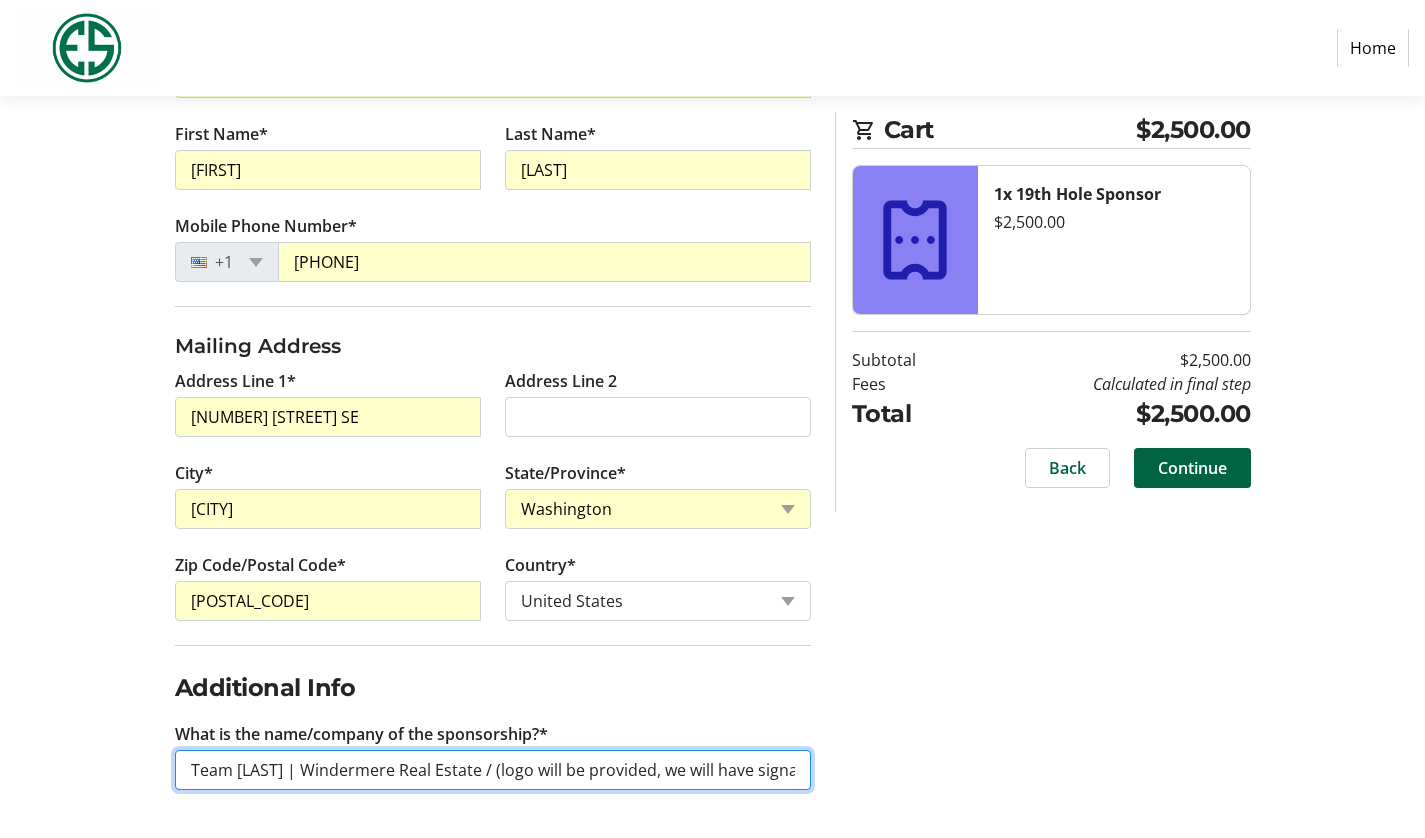 type on "Team [LAST] | Windermere Real Estate / (logo will be provided, we will have signage and giveaways on the hole)" 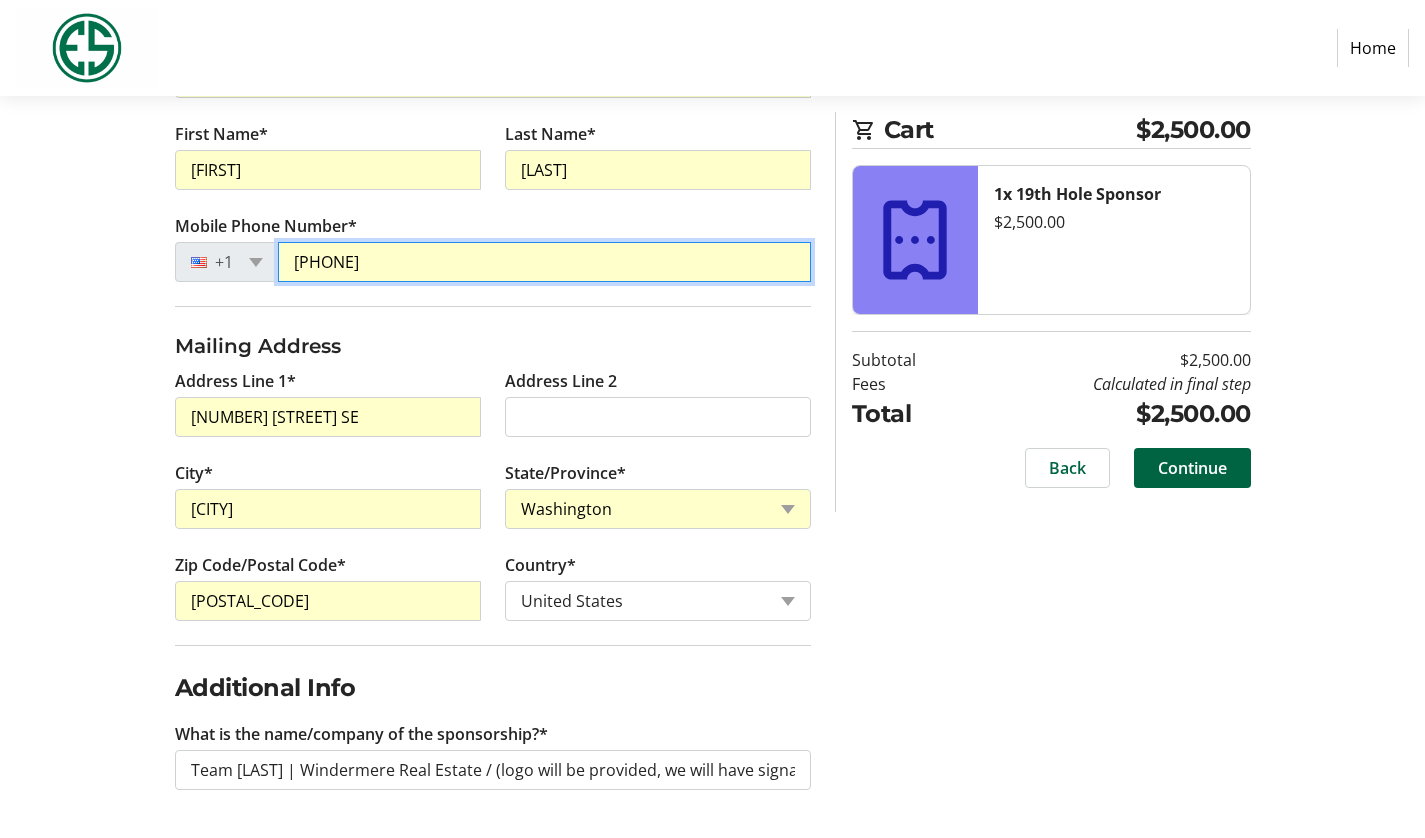 click on "[PHONE]" at bounding box center (544, 262) 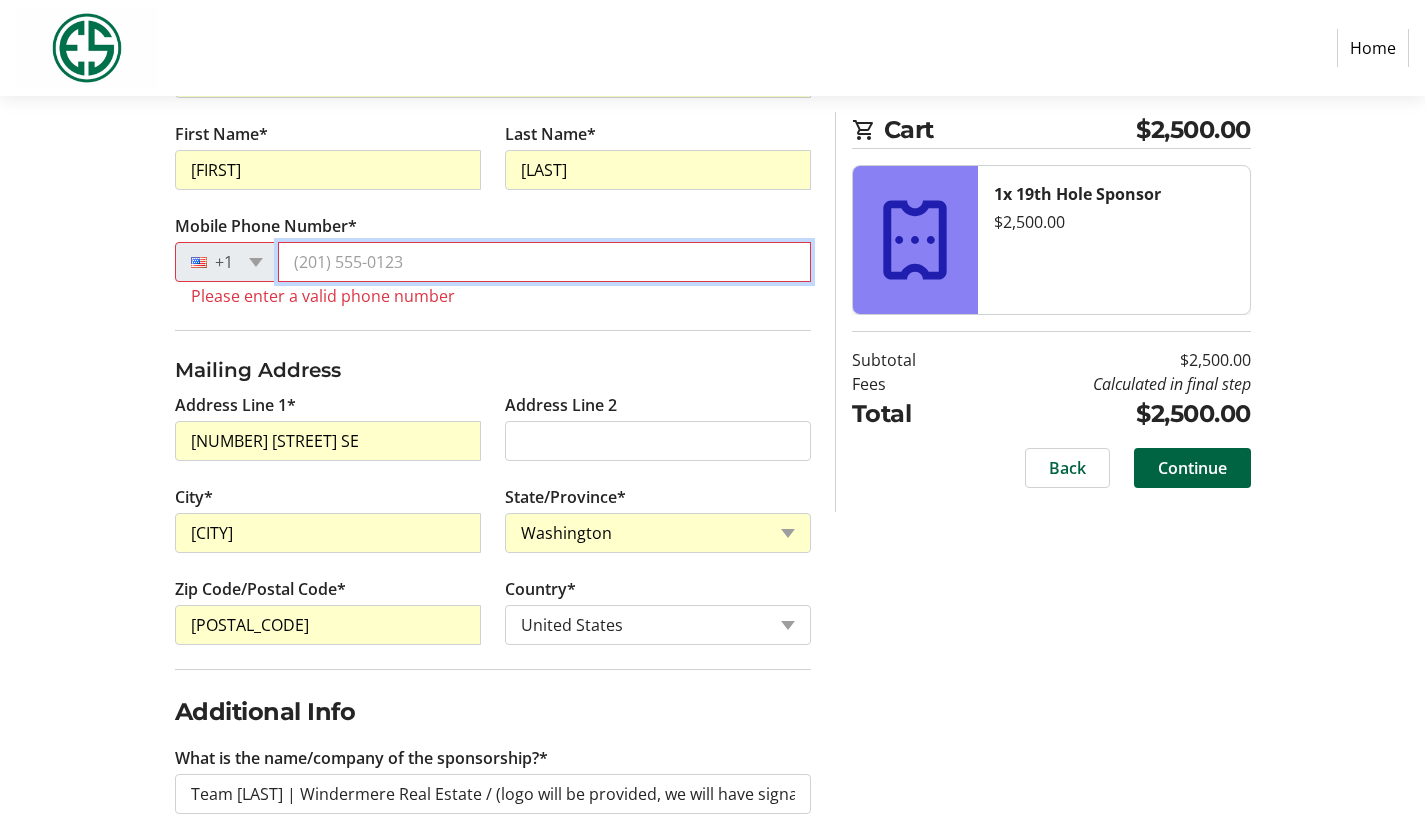 type on "([PHONE])" 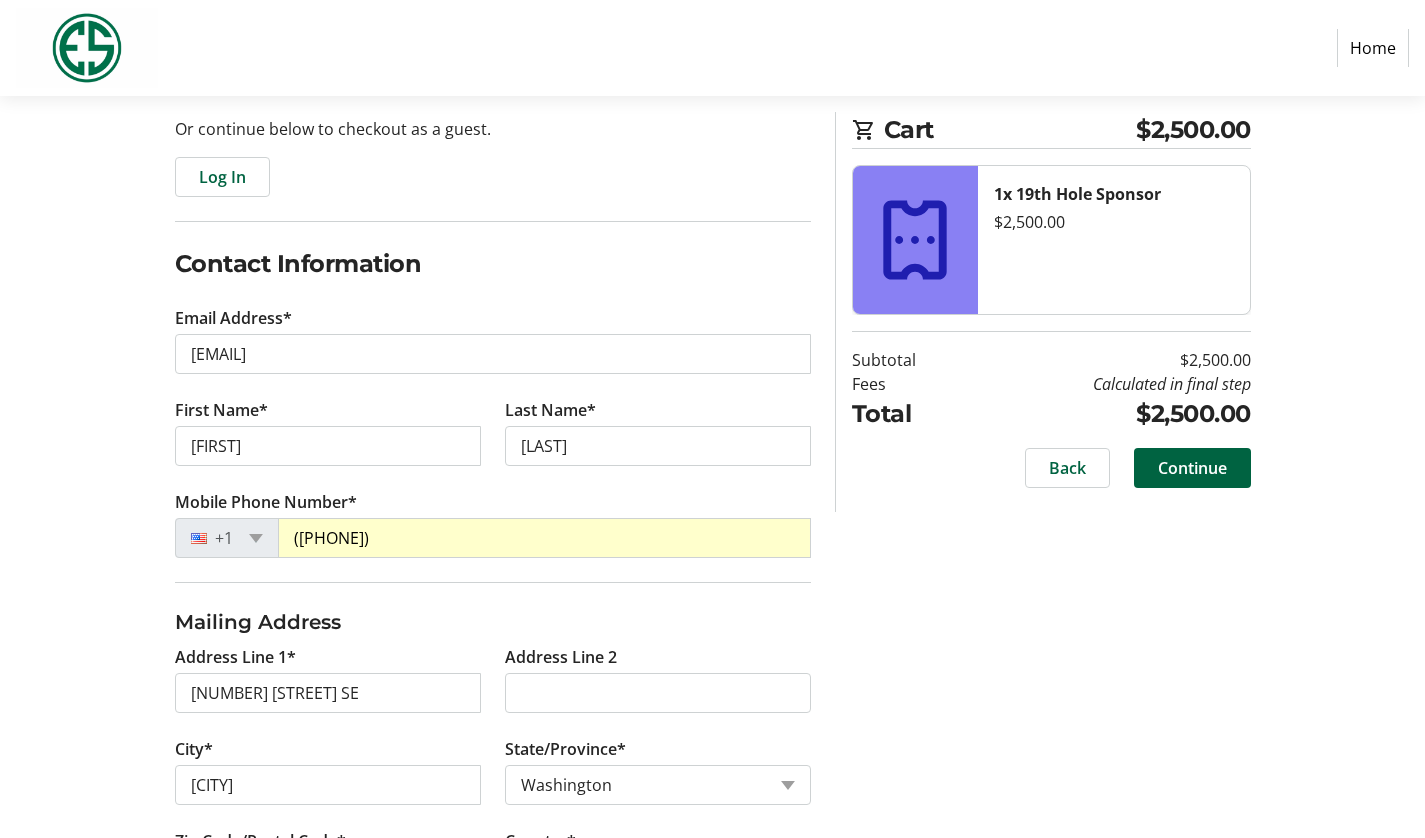 scroll, scrollTop: 201, scrollLeft: 0, axis: vertical 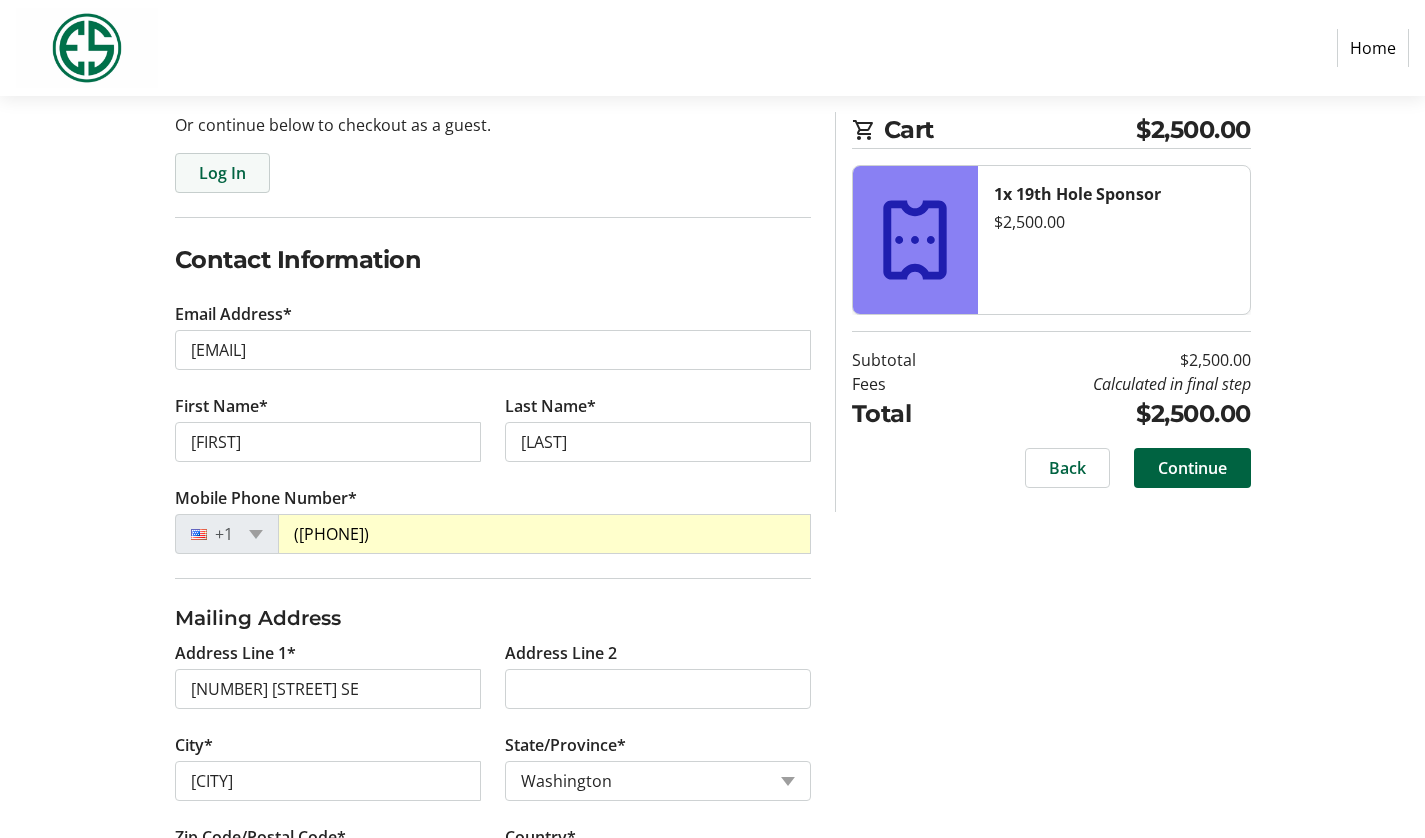 click on "Log In" 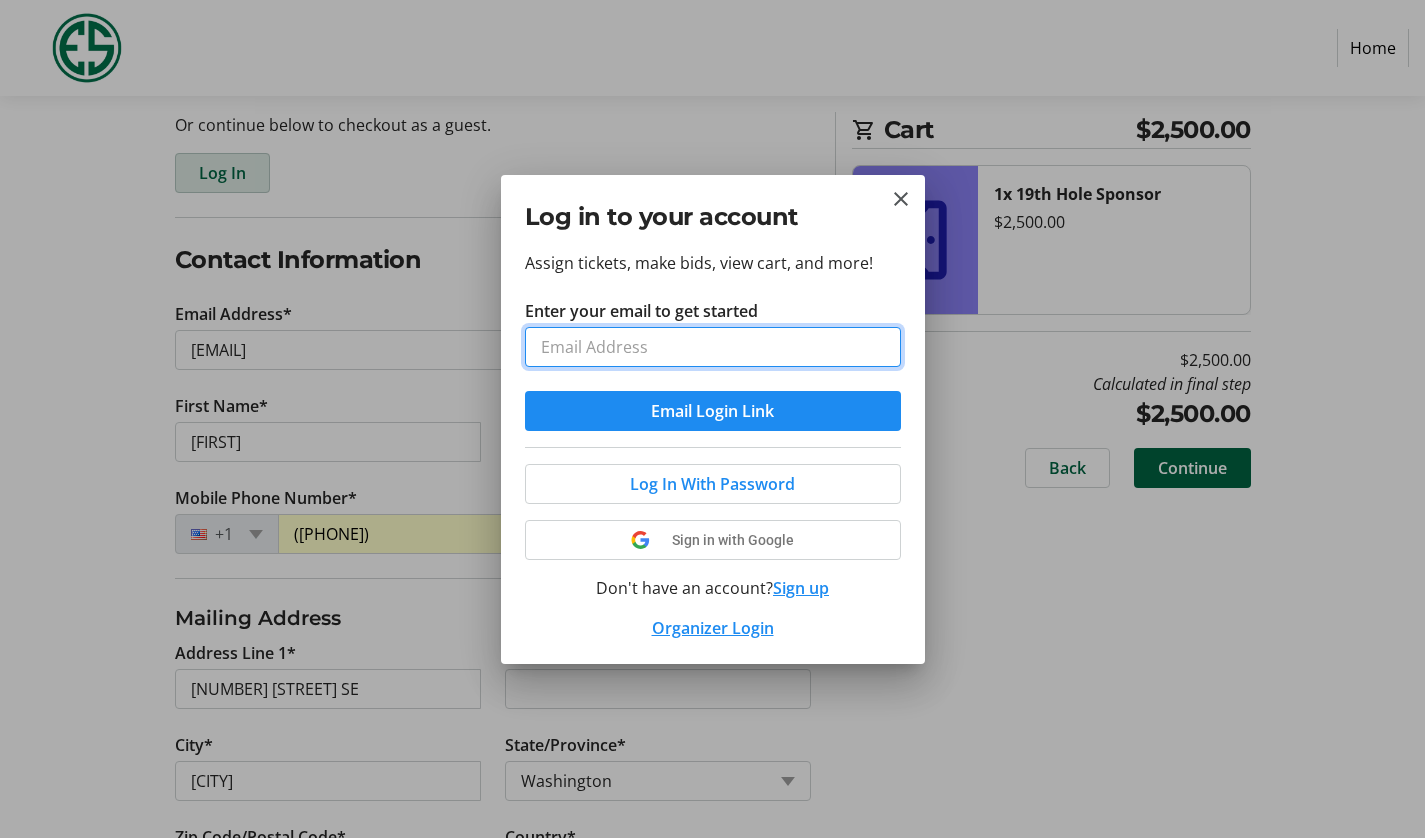 scroll, scrollTop: 0, scrollLeft: 0, axis: both 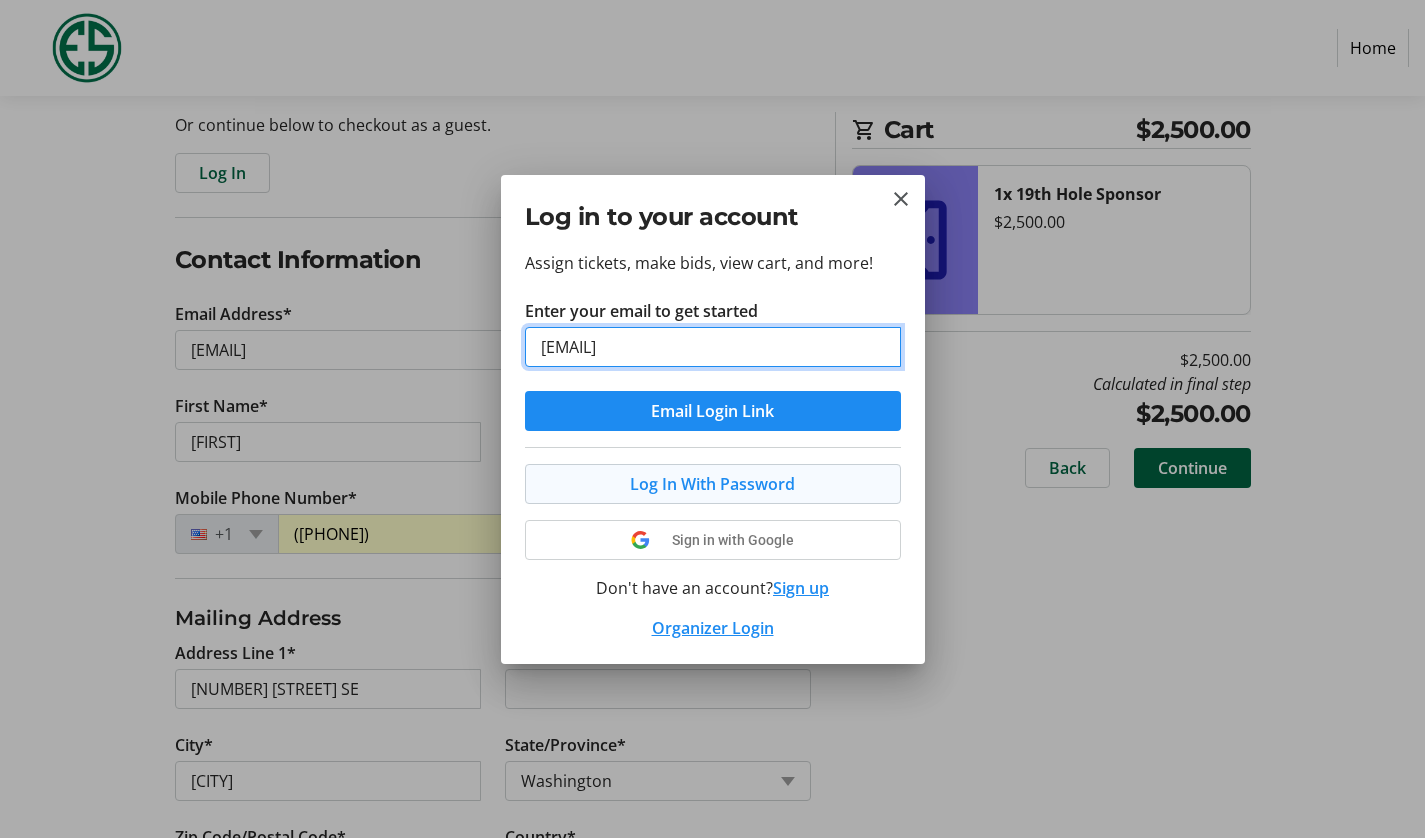 type on "[EMAIL]" 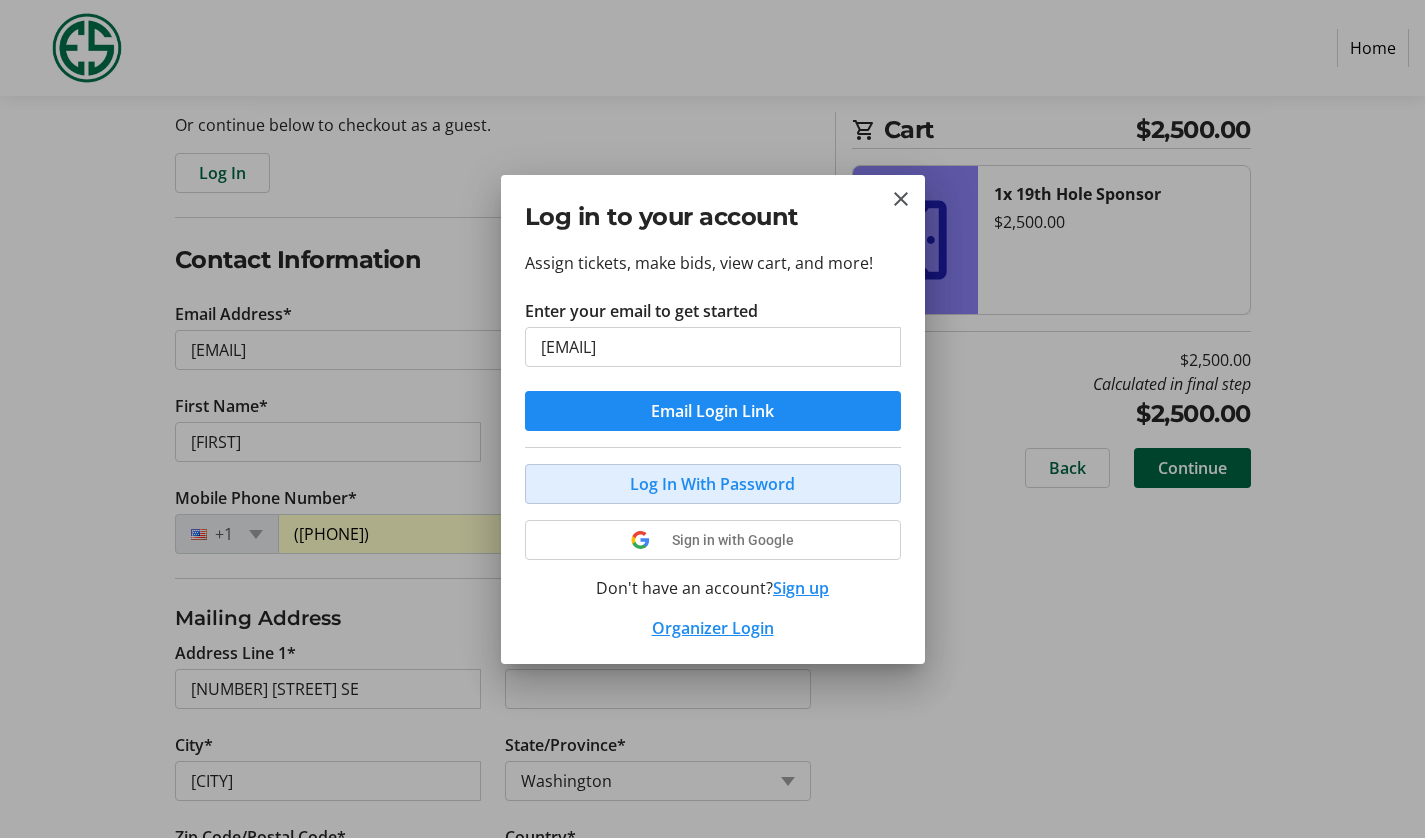 click on "Log In With Password" at bounding box center [712, 484] 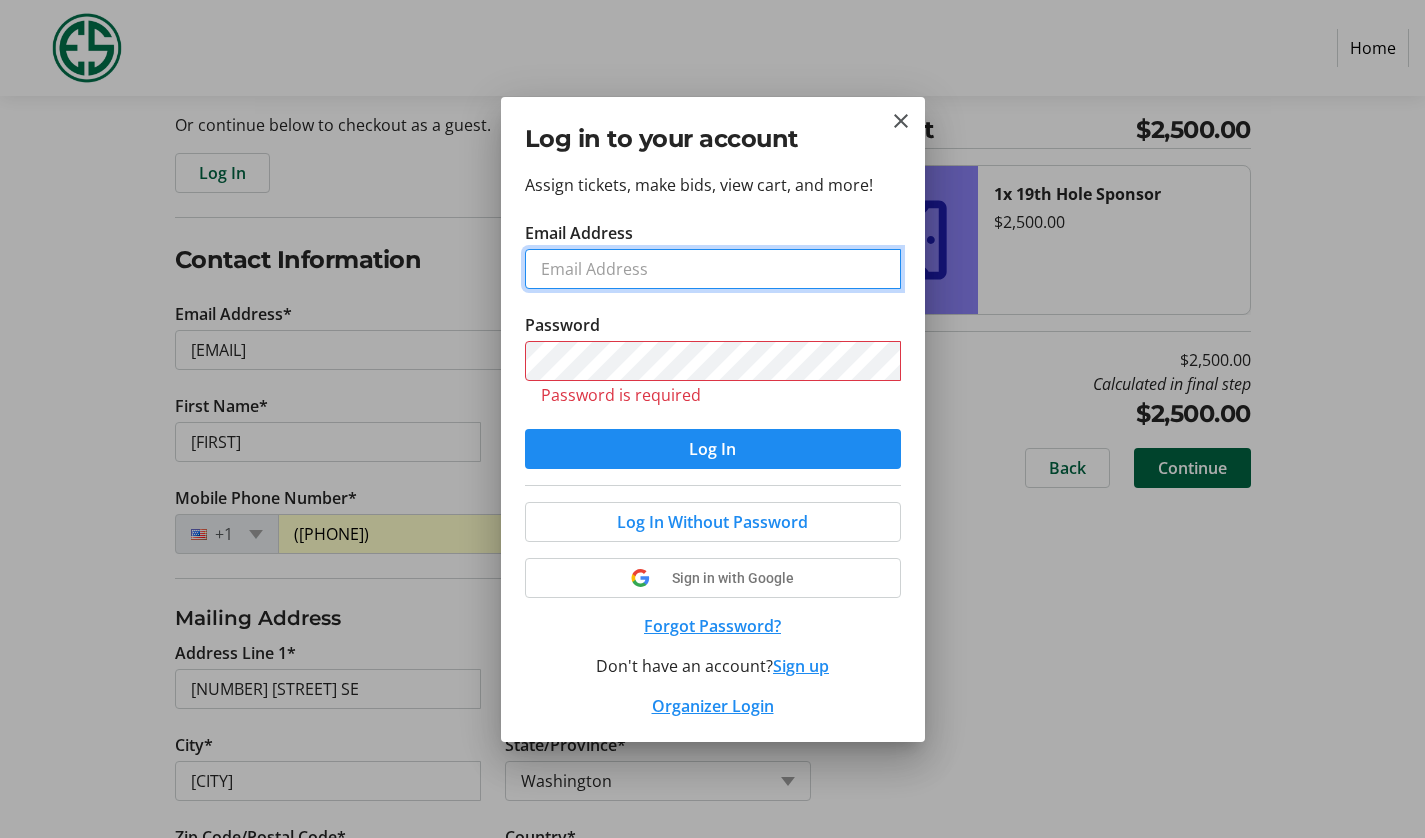 click on "Email Address" at bounding box center (713, 269) 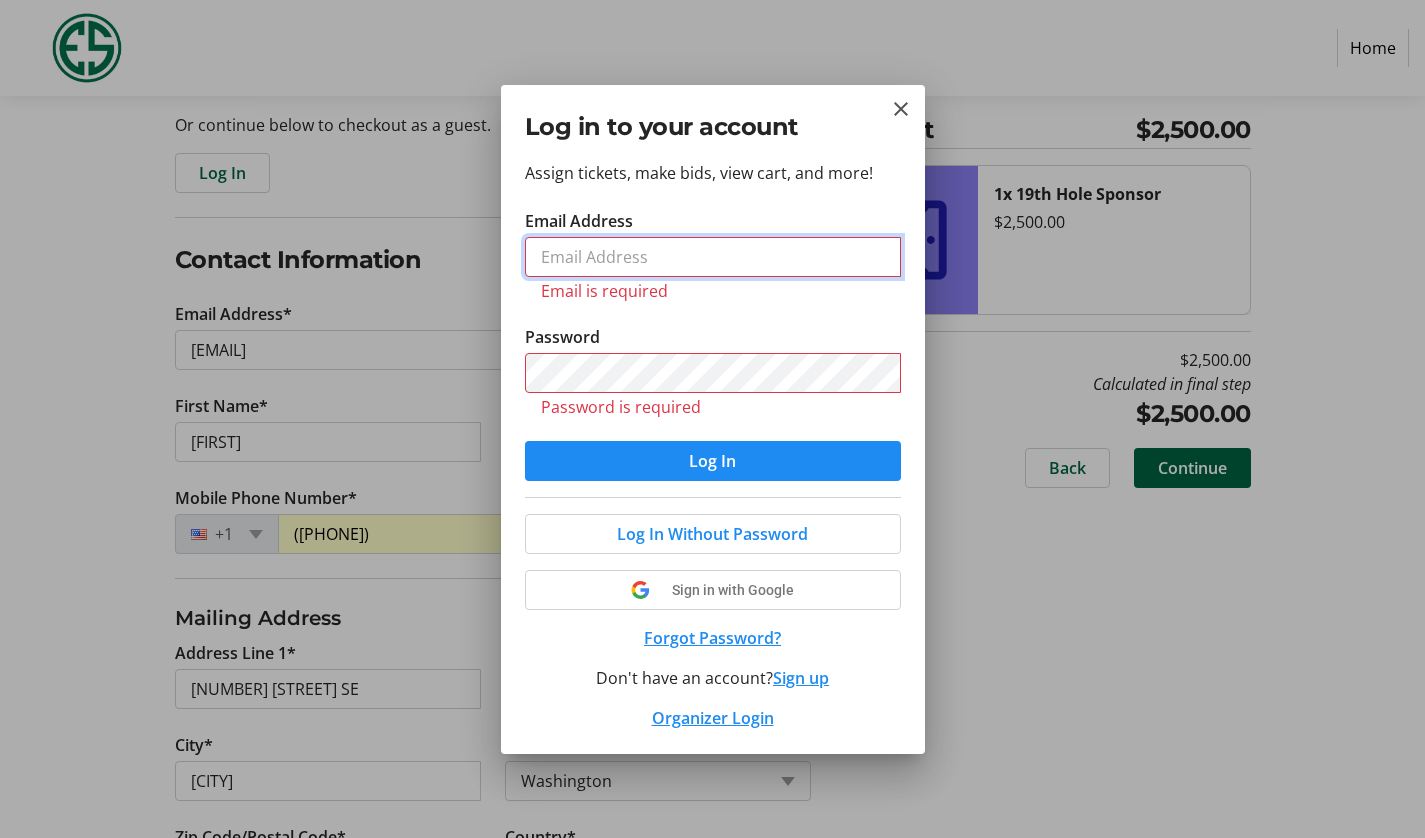 type on "[EMAIL]" 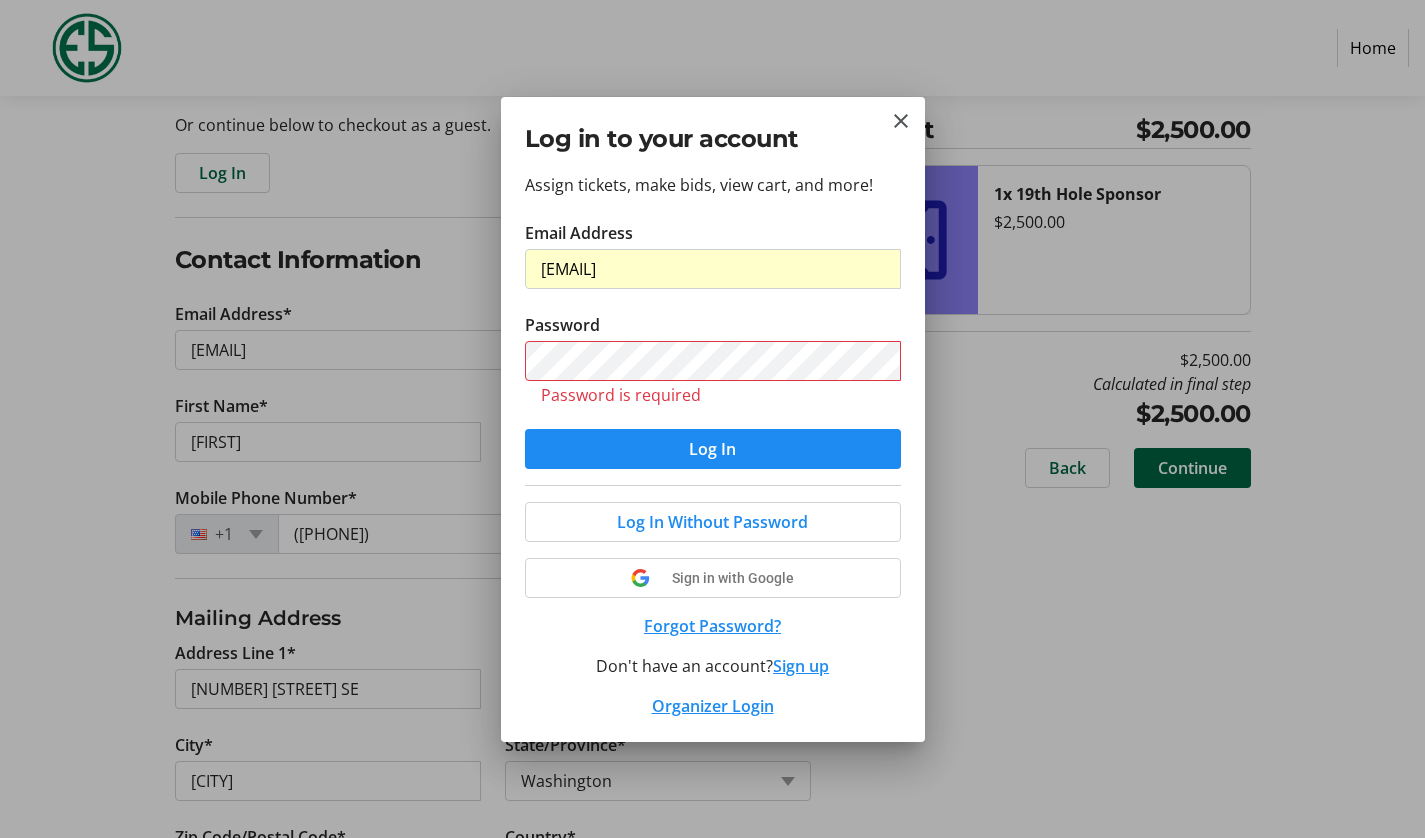click on "Email Address" at bounding box center (579, 233) 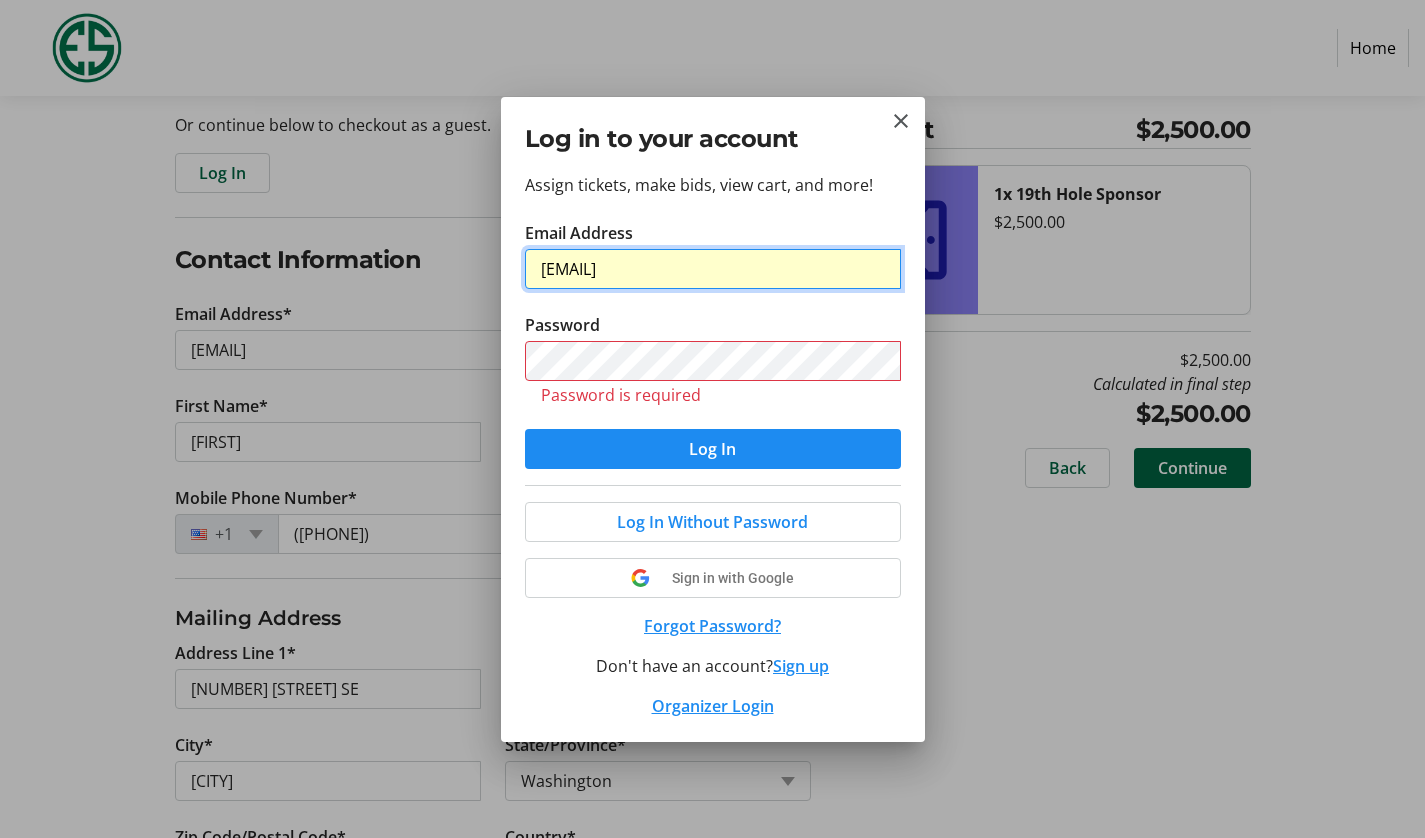 click on "[EMAIL]" at bounding box center (713, 269) 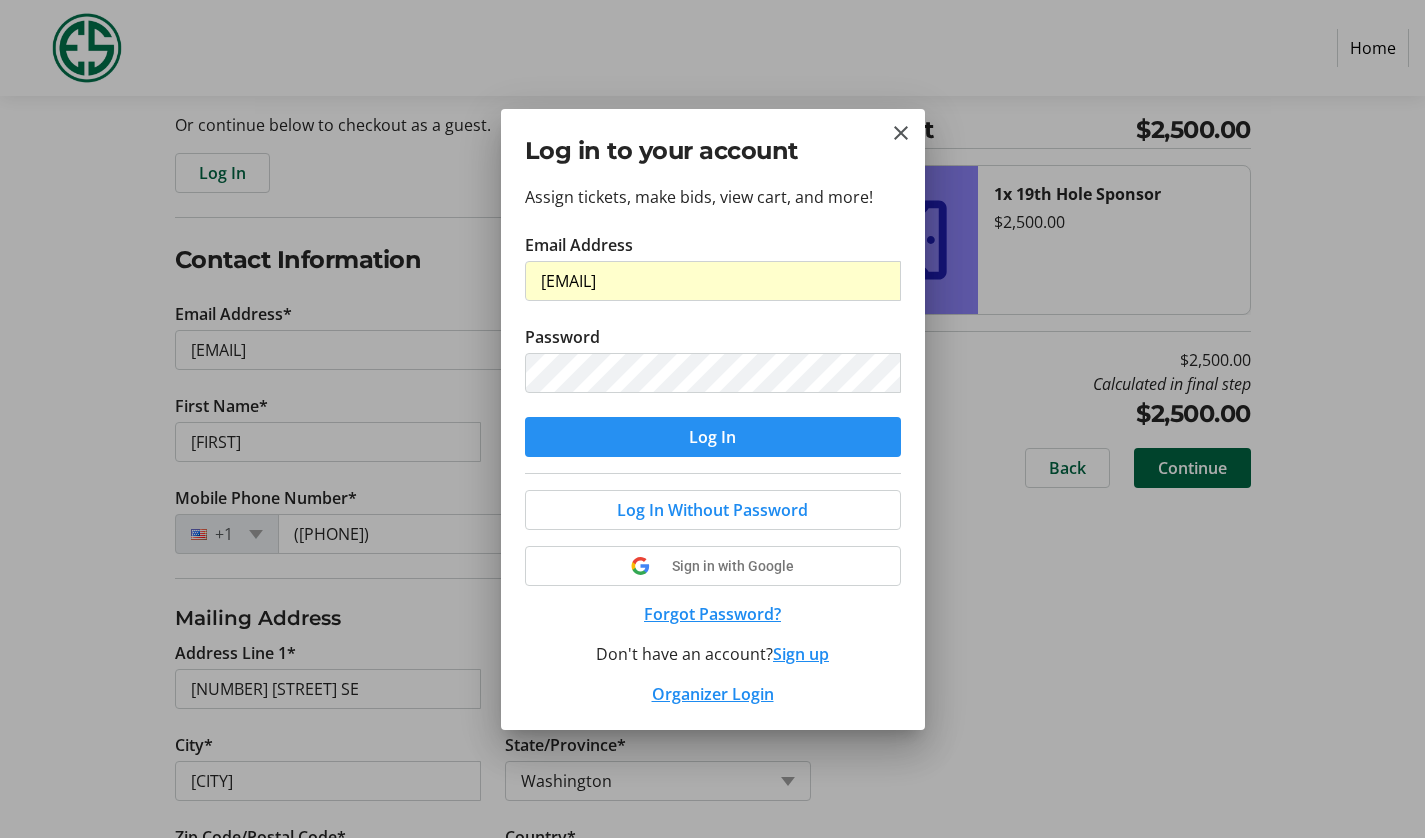 click on "Log In" at bounding box center (712, 437) 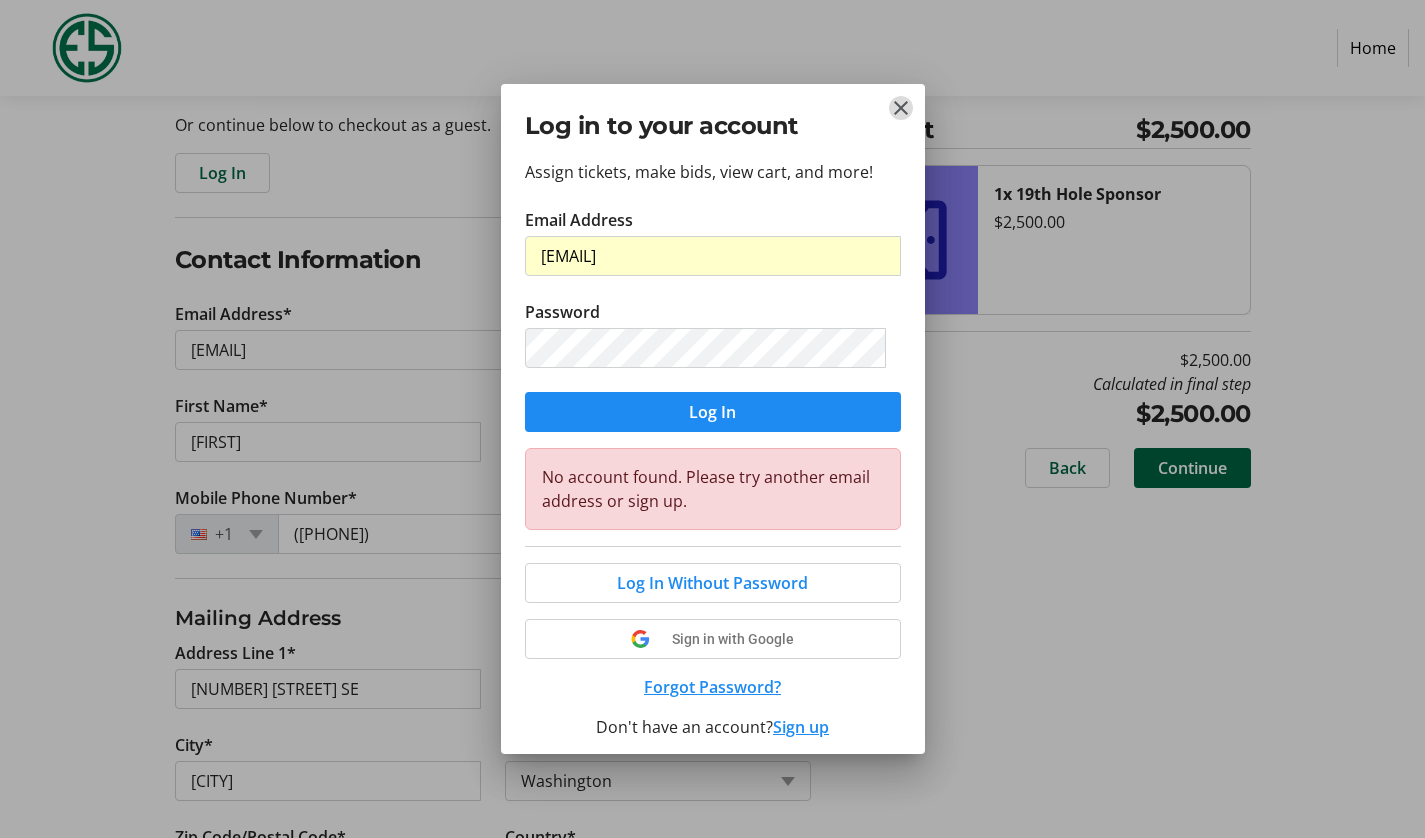 click at bounding box center [901, 108] 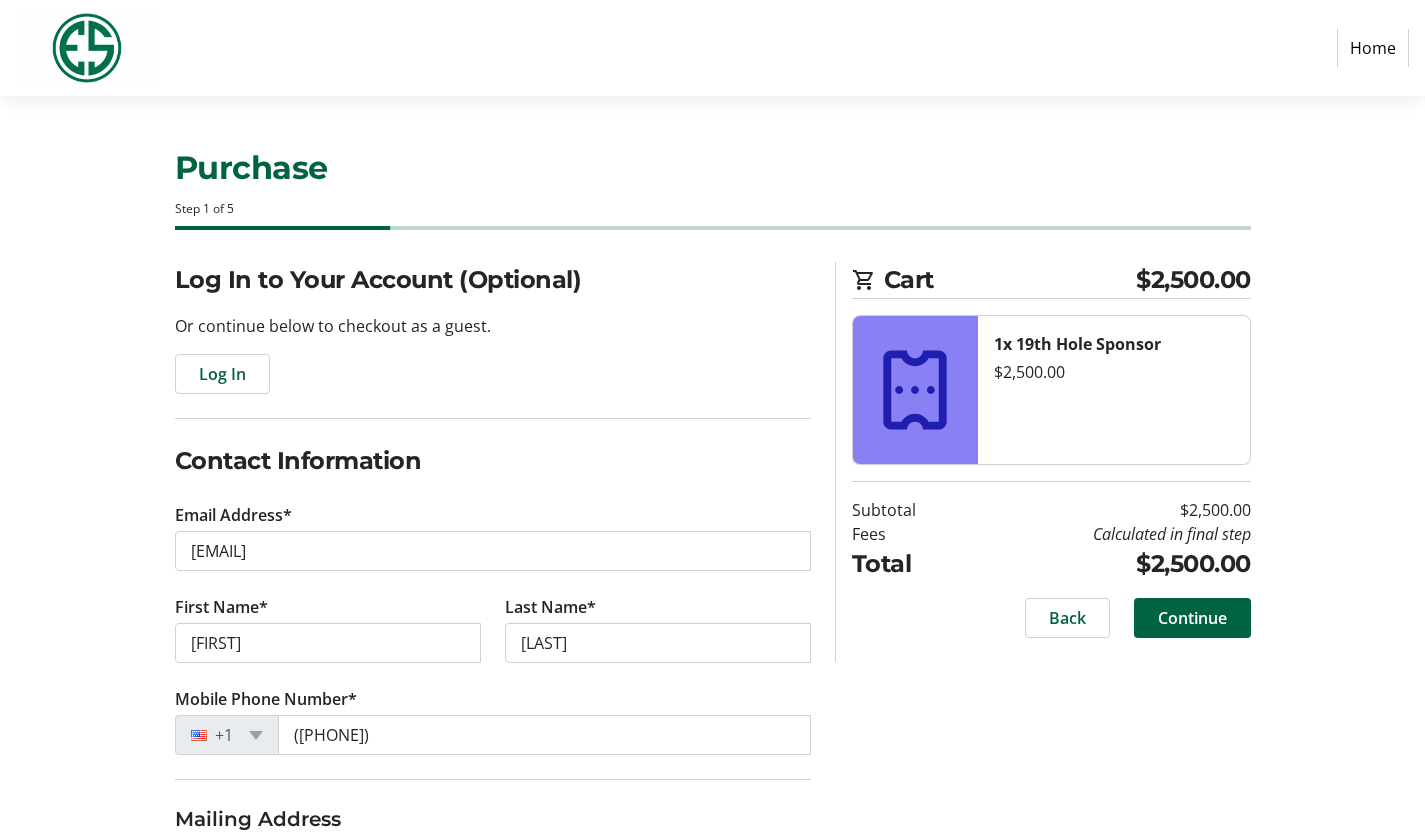 scroll, scrollTop: 201, scrollLeft: 0, axis: vertical 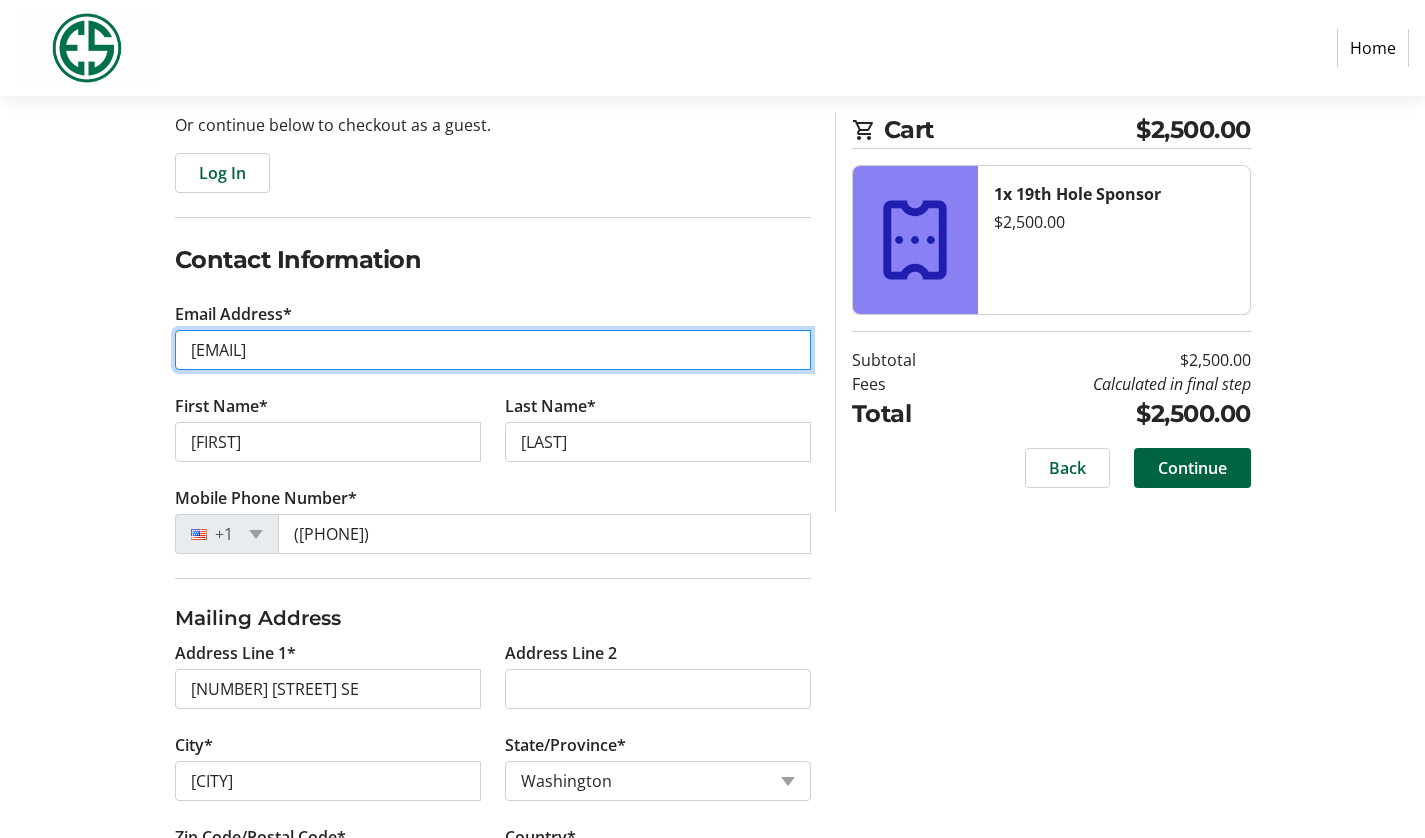 drag, startPoint x: 404, startPoint y: 351, endPoint x: 131, endPoint y: 349, distance: 273.00732 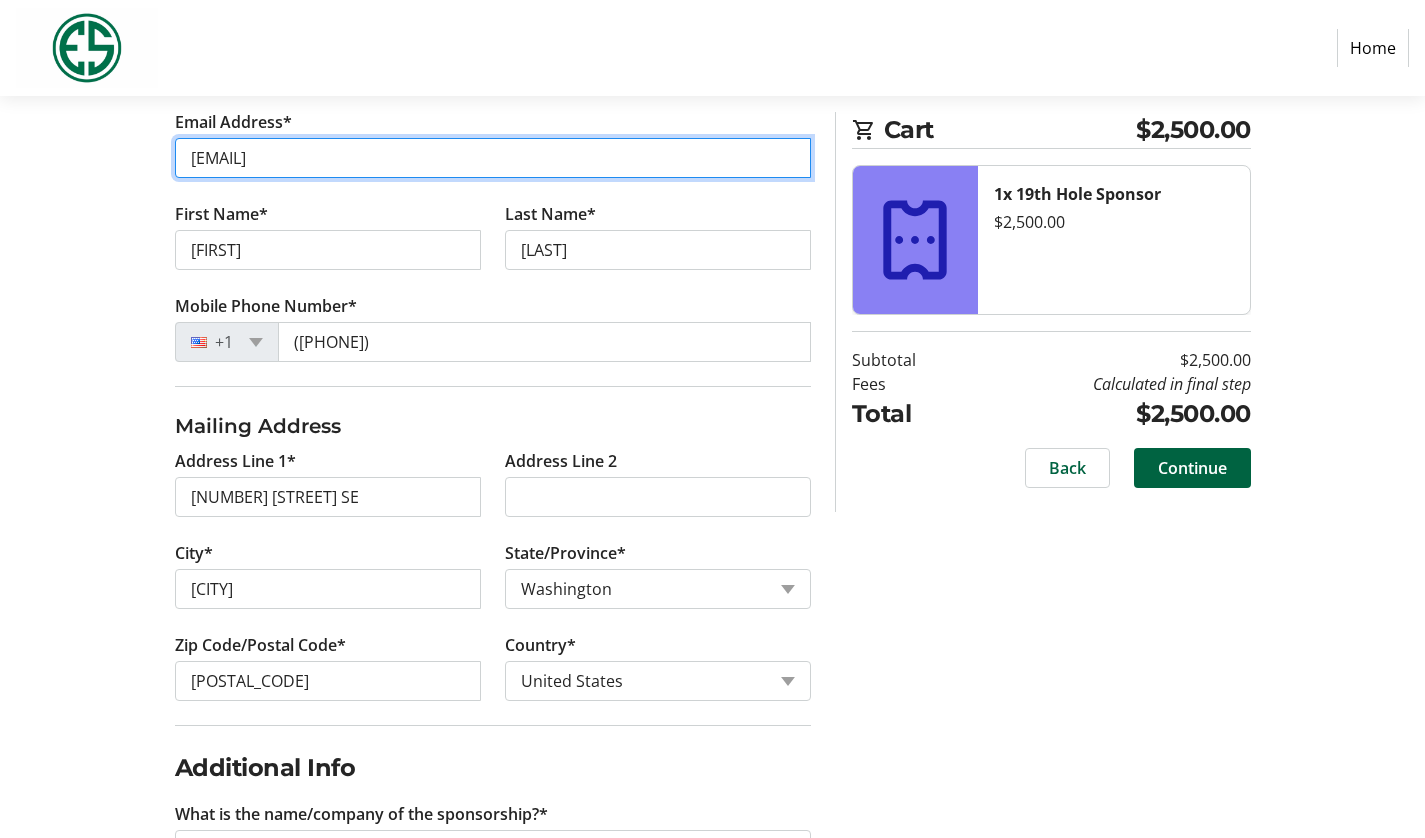 scroll, scrollTop: 473, scrollLeft: 0, axis: vertical 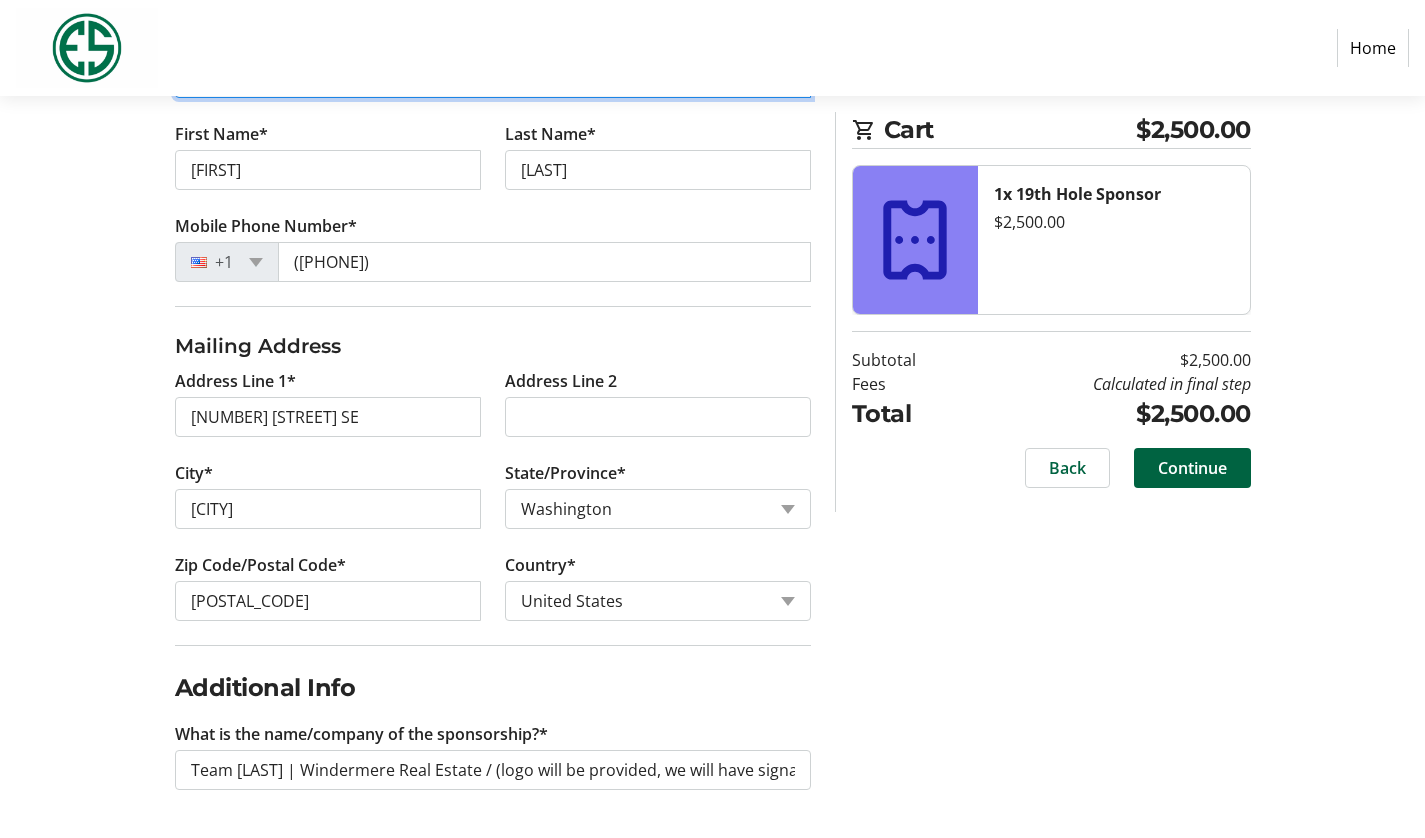 type on "[EMAIL]" 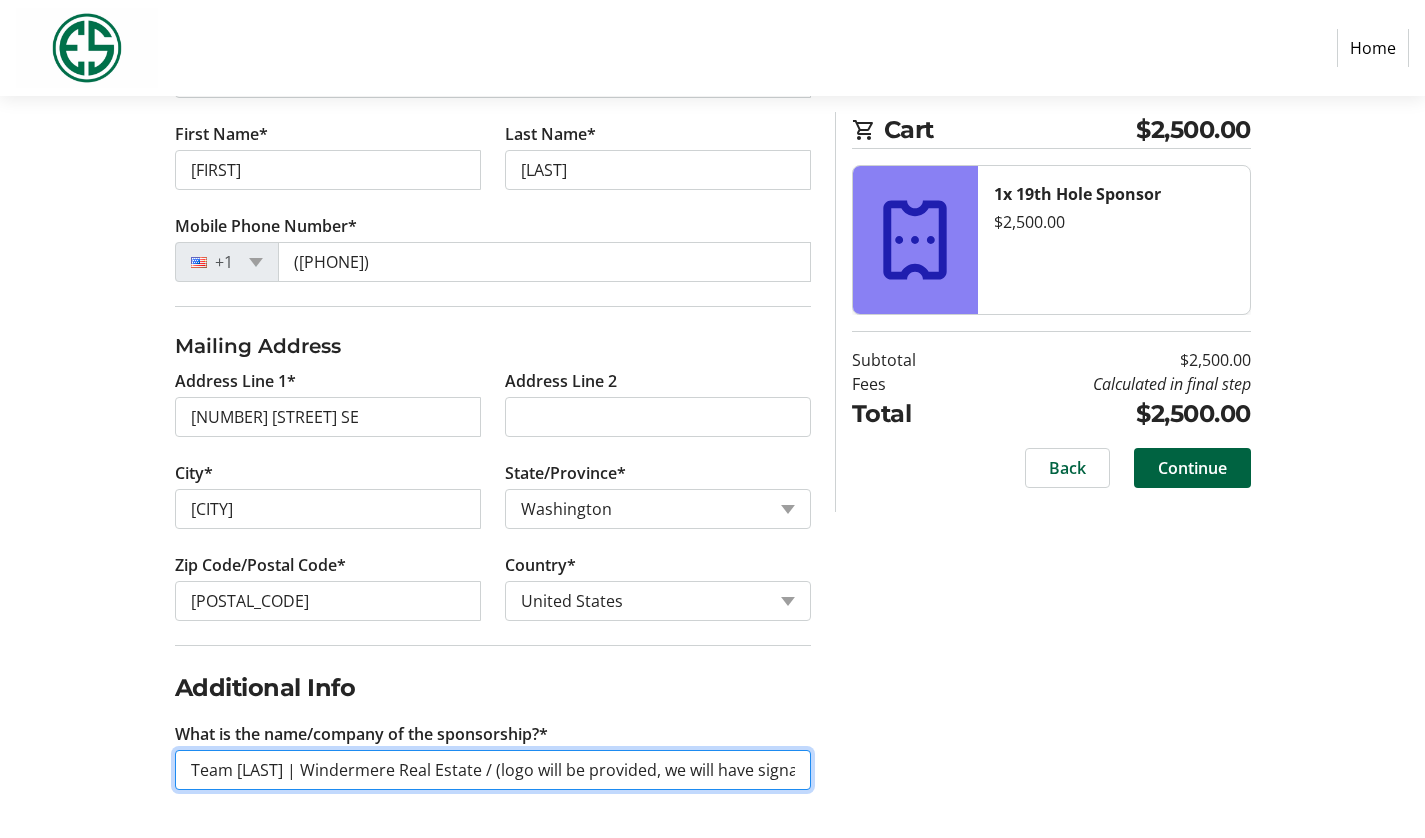click on "Team [LAST] | Windermere Real Estate / (logo will be provided, we will have signage and giveaways on the hole)" at bounding box center [493, 770] 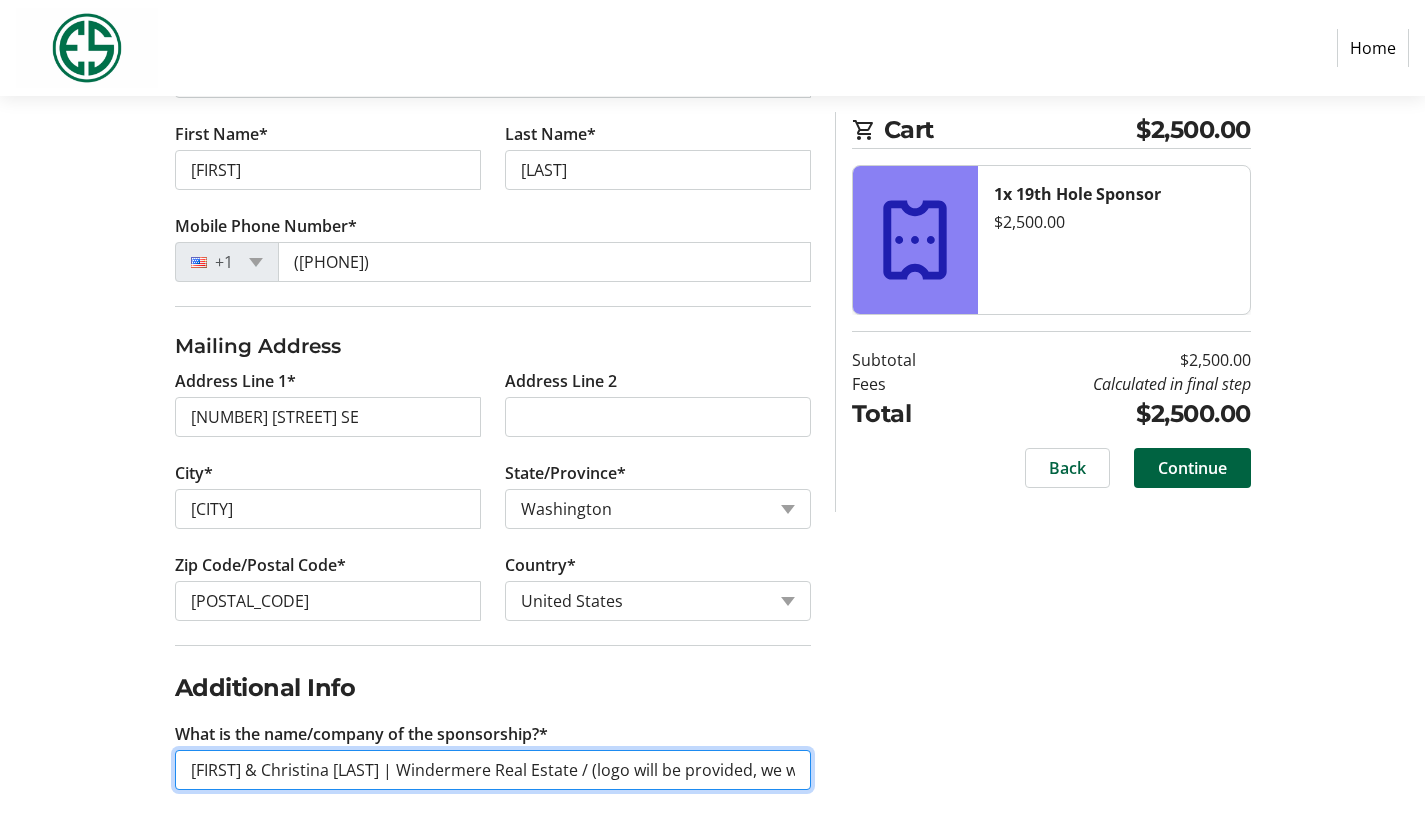drag, startPoint x: 317, startPoint y: 771, endPoint x: 176, endPoint y: 772, distance: 141.00354 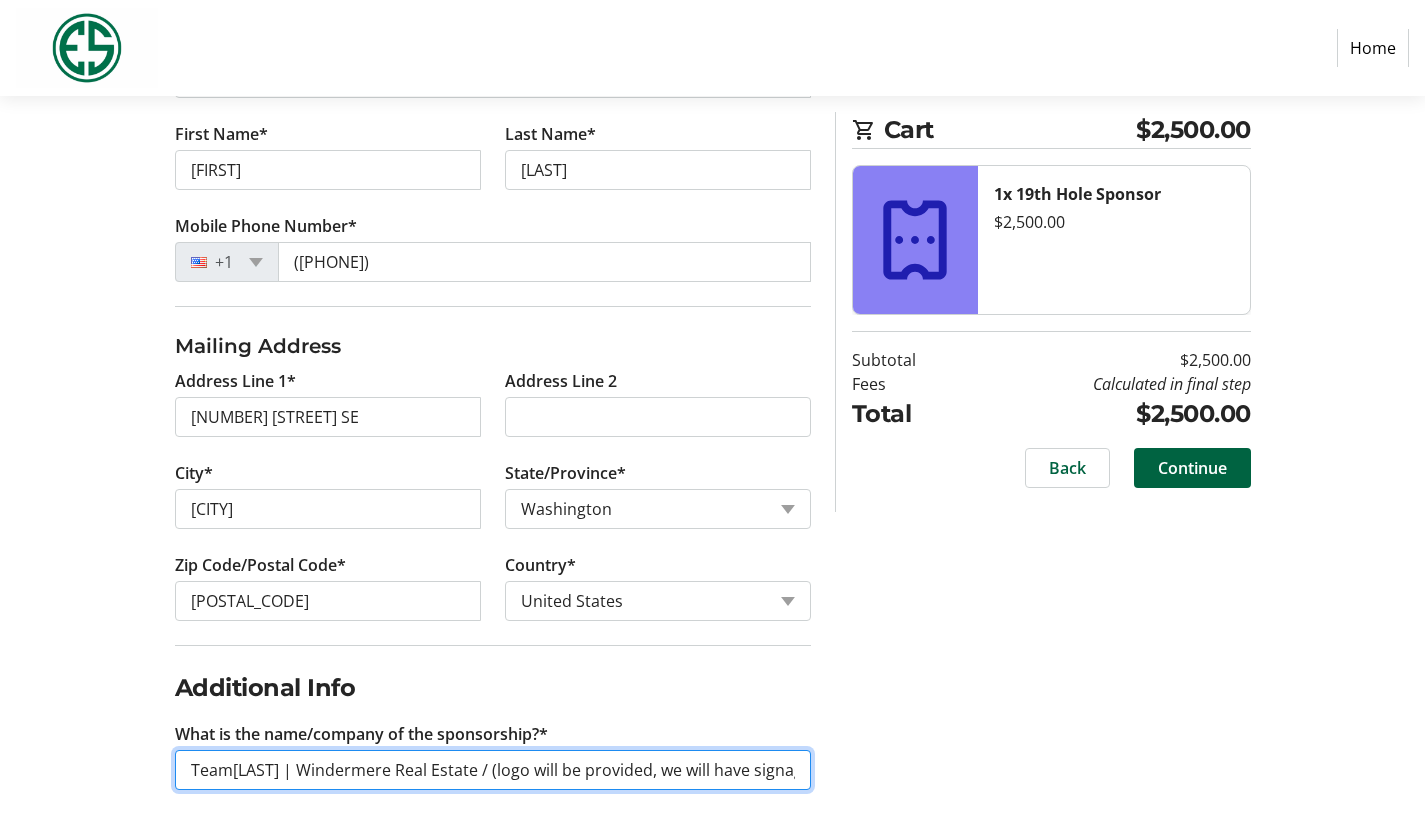 type on "Team [LAST] | Windermere Real Estate / (logo will be provided, we will have signage and giveaways on the hole)" 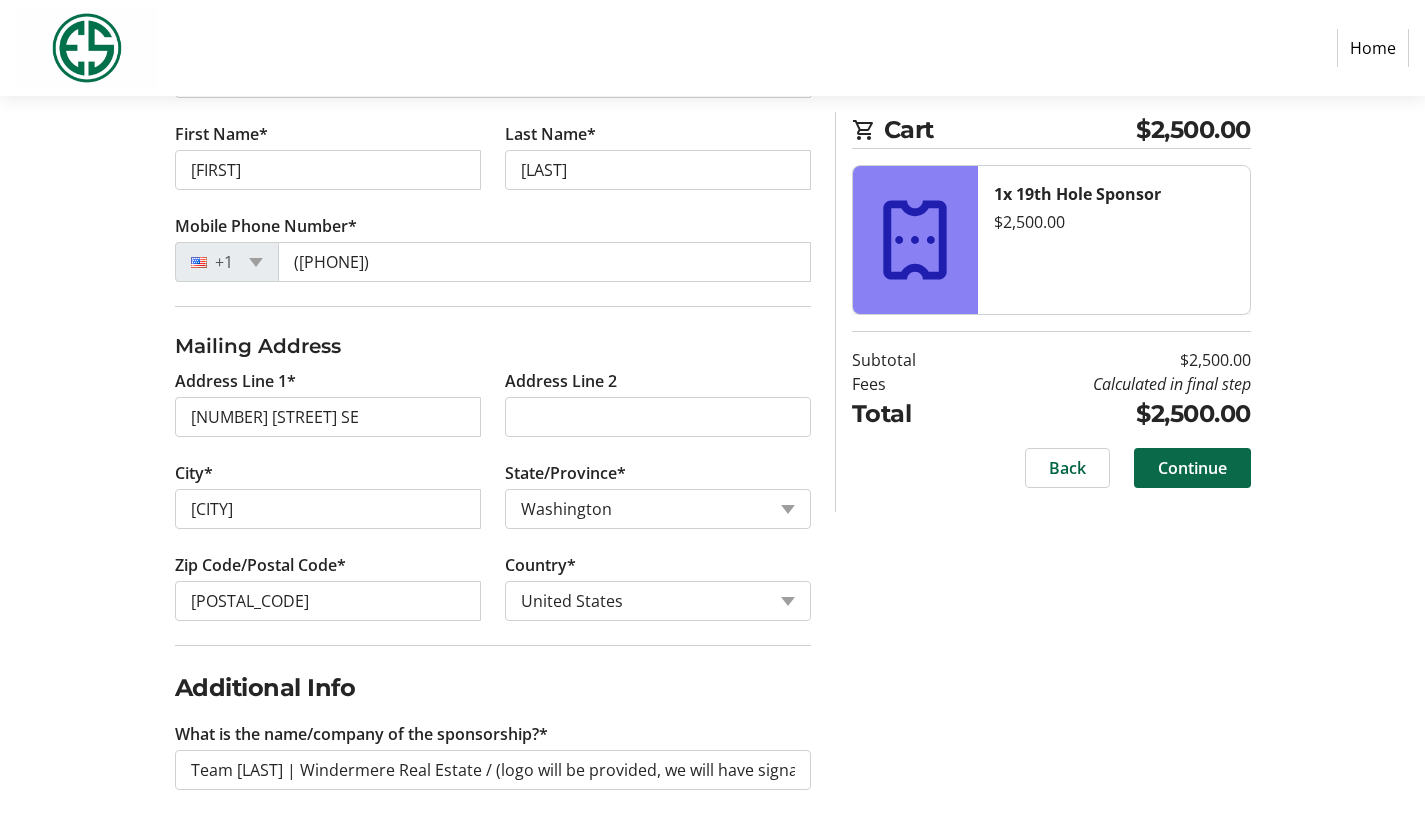click on "Continue" 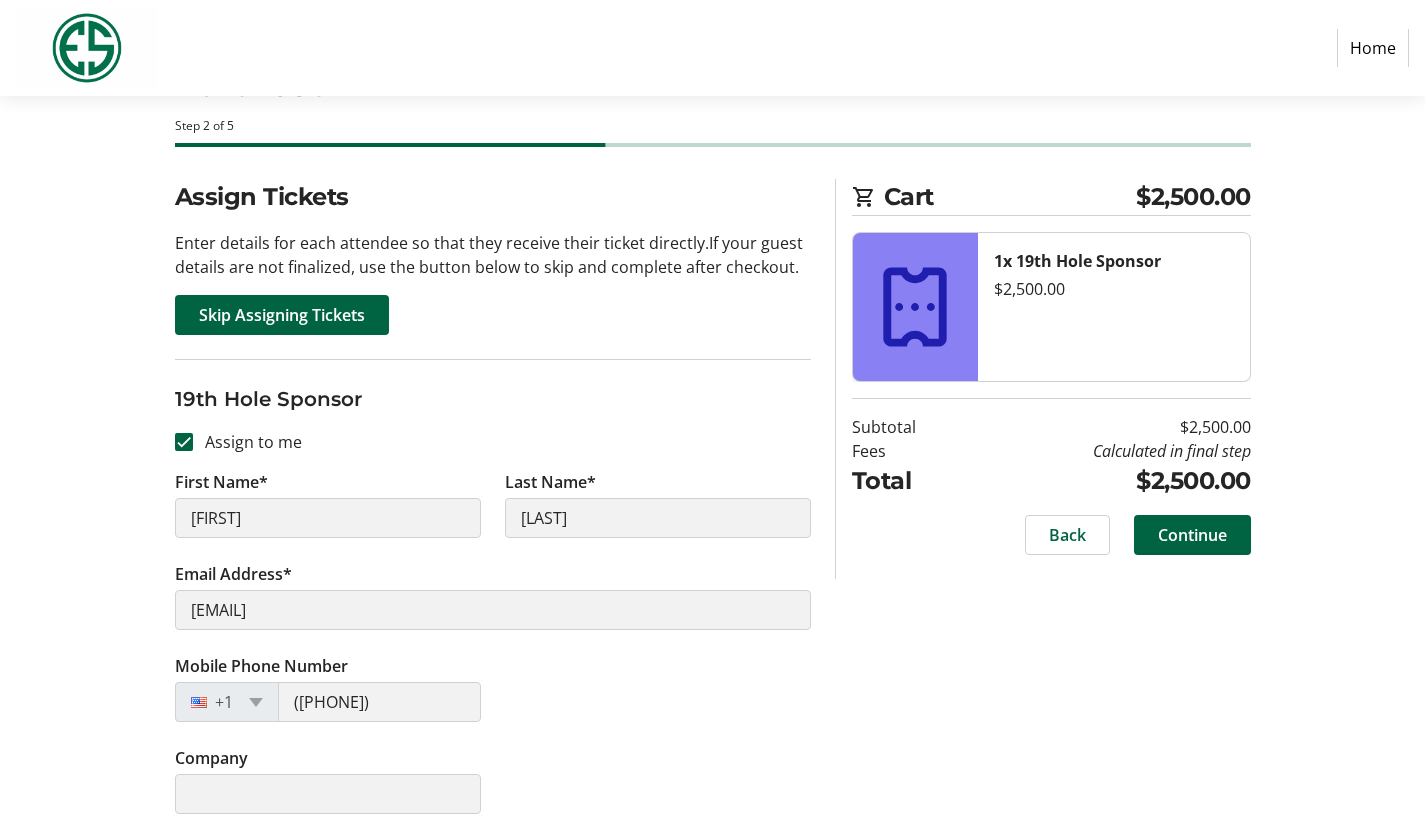 scroll, scrollTop: 0, scrollLeft: 0, axis: both 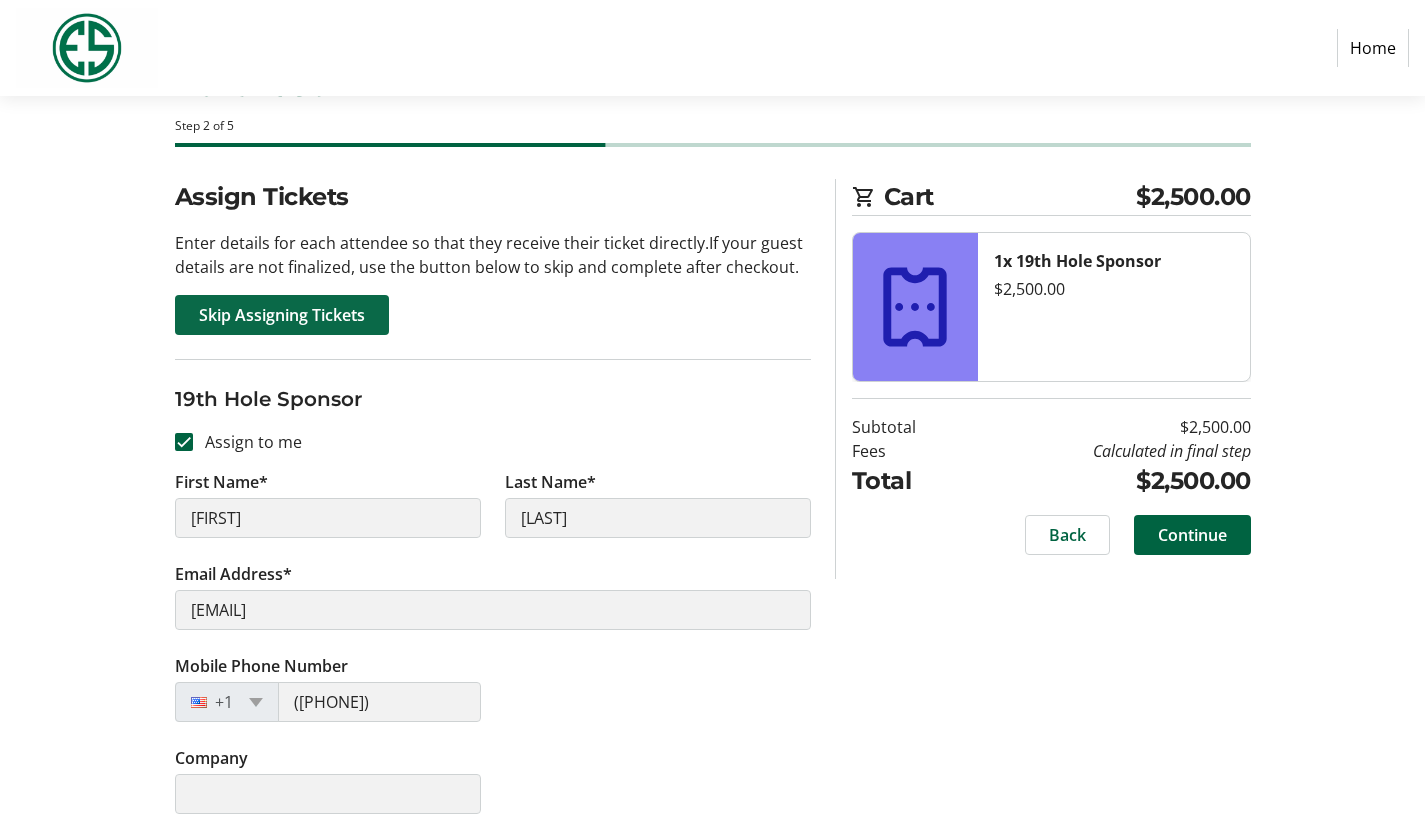 click on "Skip Assigning Tickets" 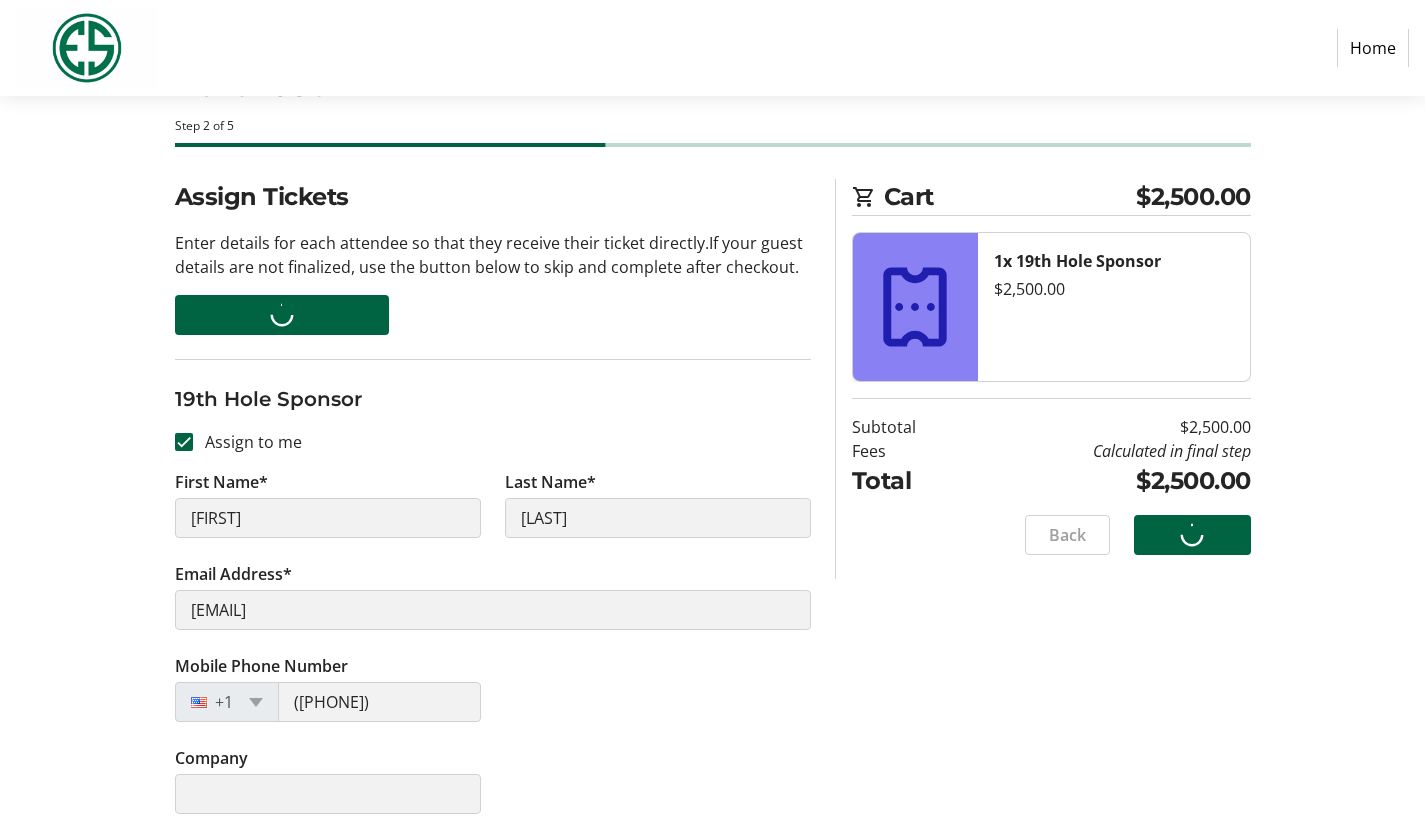 scroll, scrollTop: 0, scrollLeft: 0, axis: both 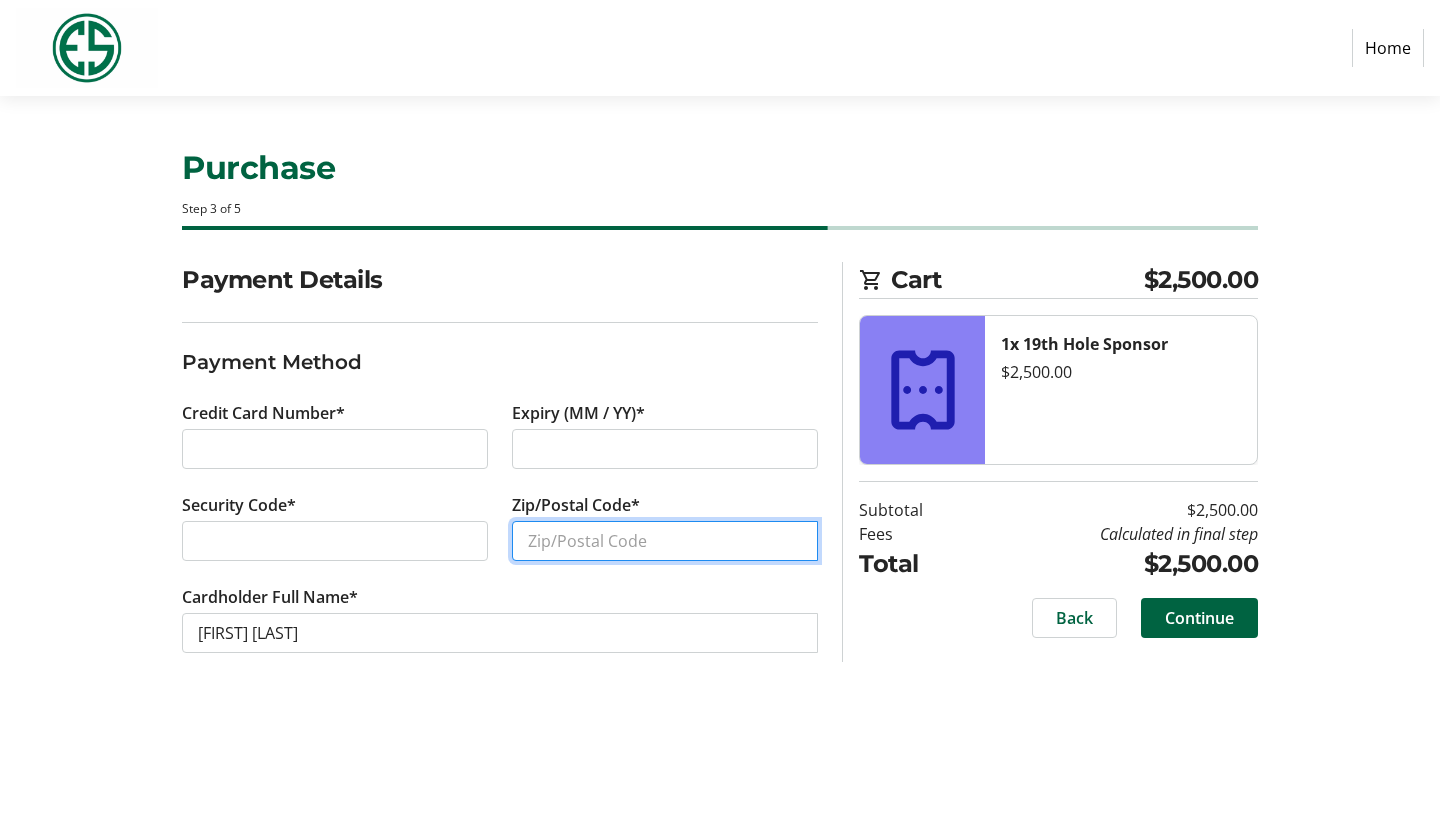 click on "Zip/Postal Code*" at bounding box center (665, 541) 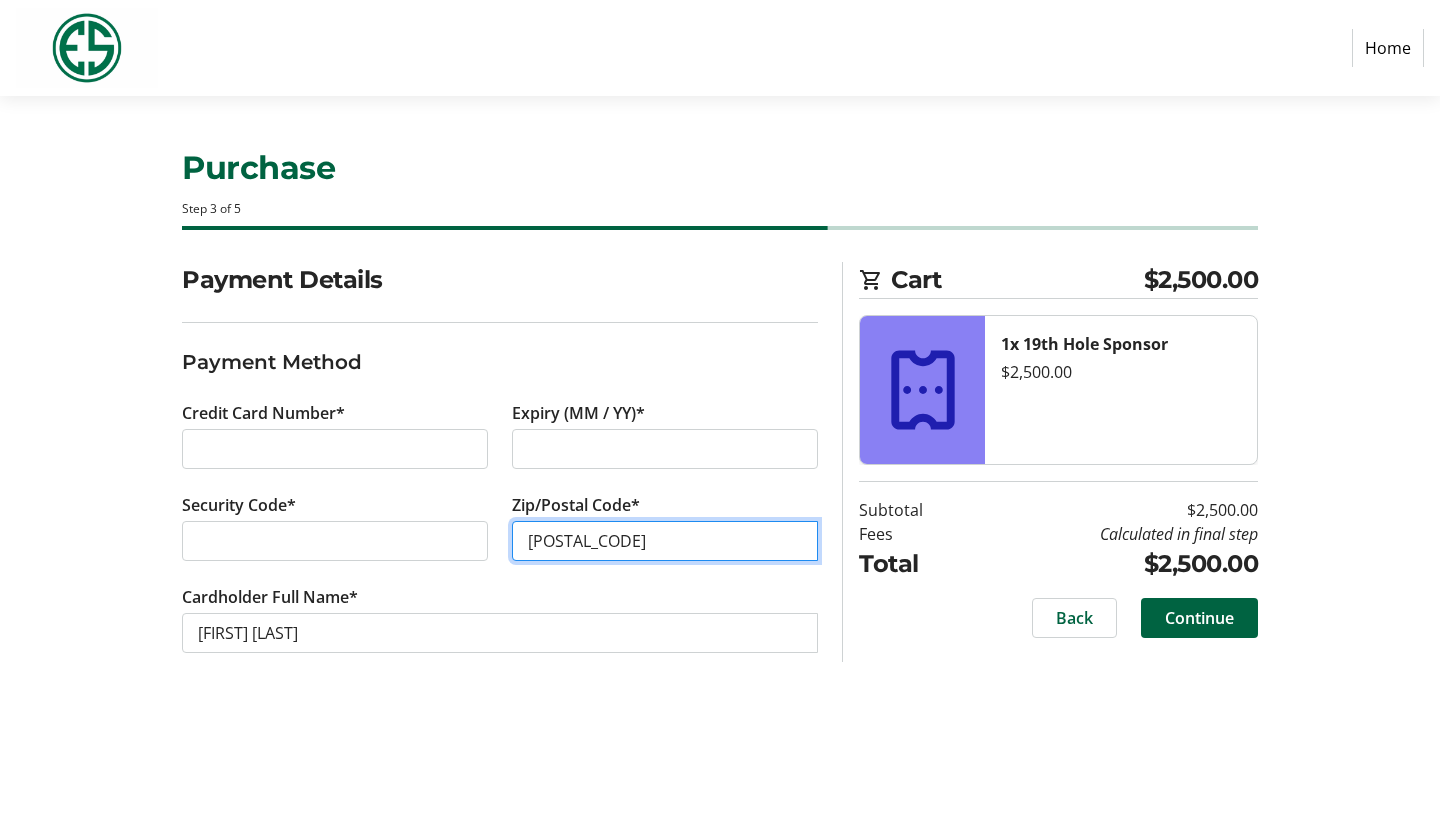 type on "[POSTAL_CODE]" 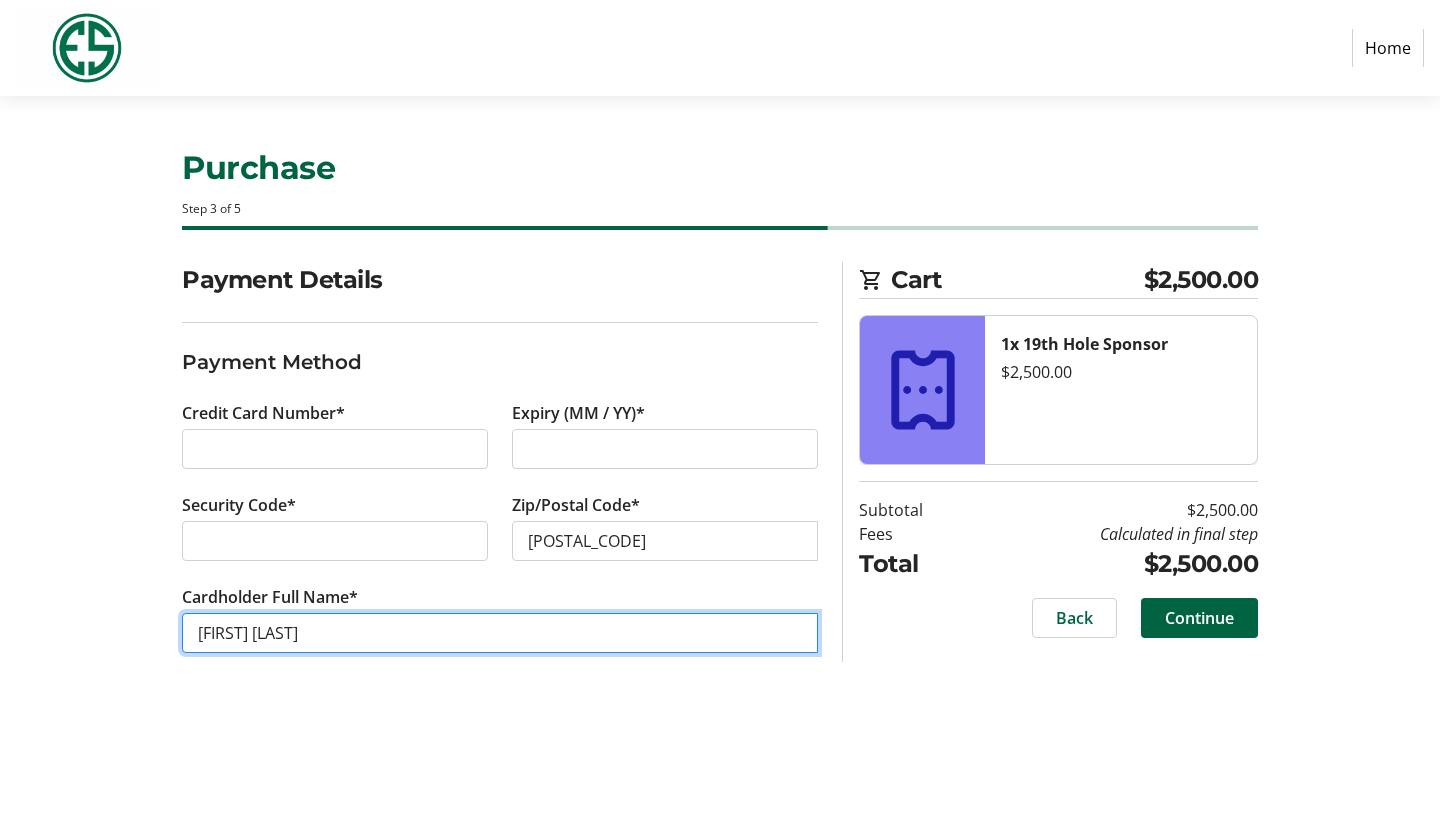 click on "[FIRST] [LAST]" at bounding box center [500, 633] 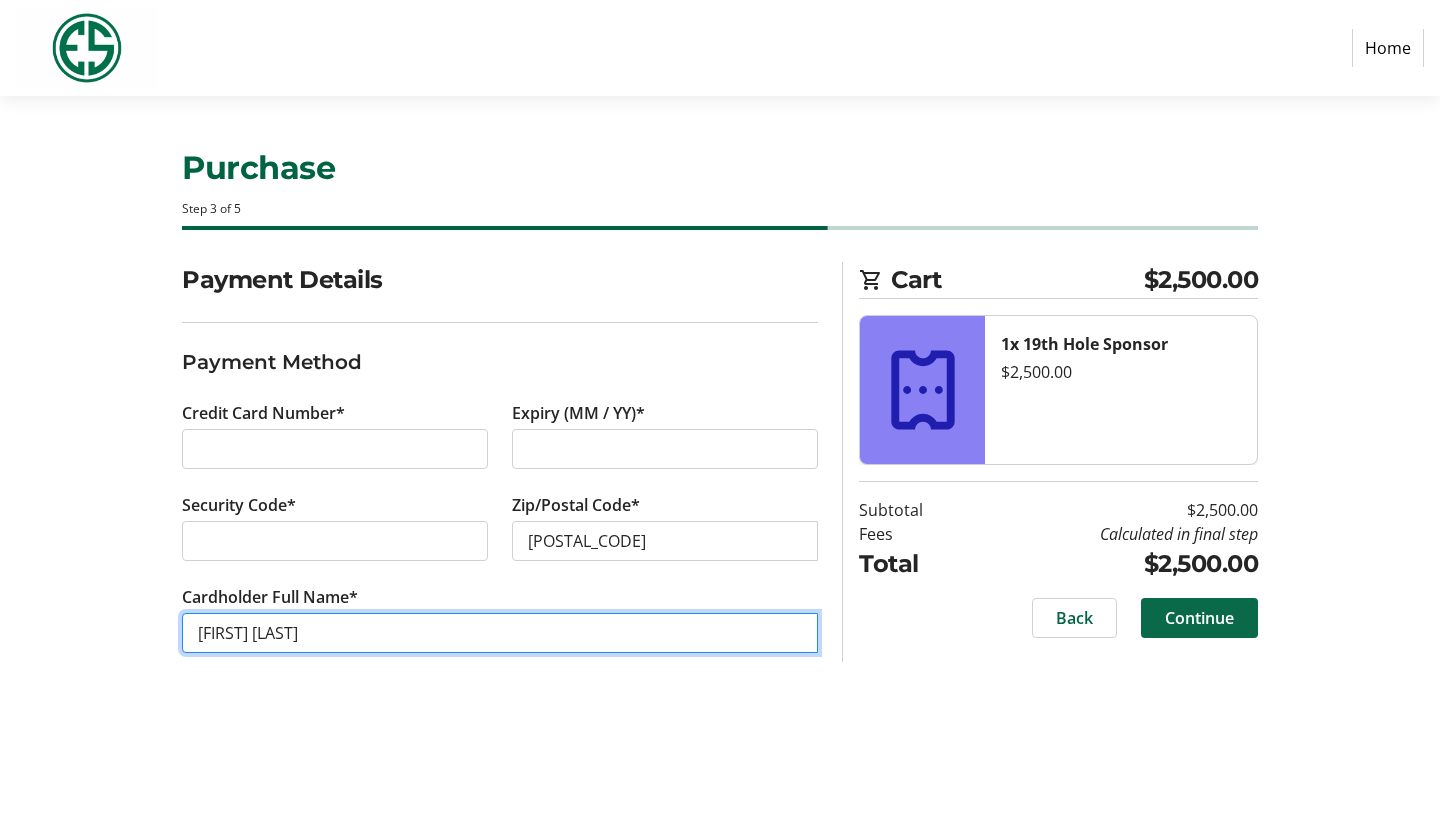 type on "[FIRST] [LAST]" 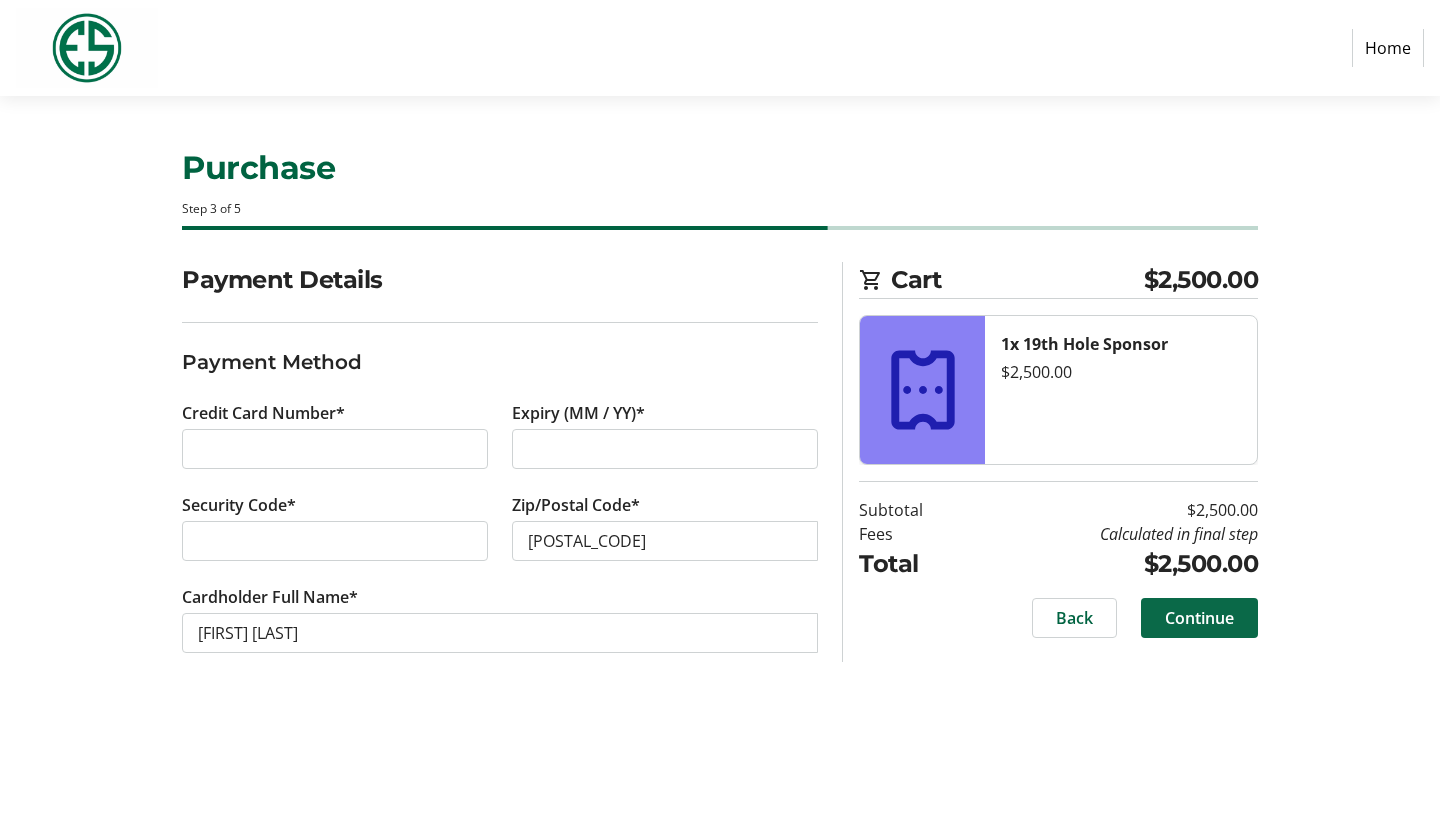 click on "Continue" 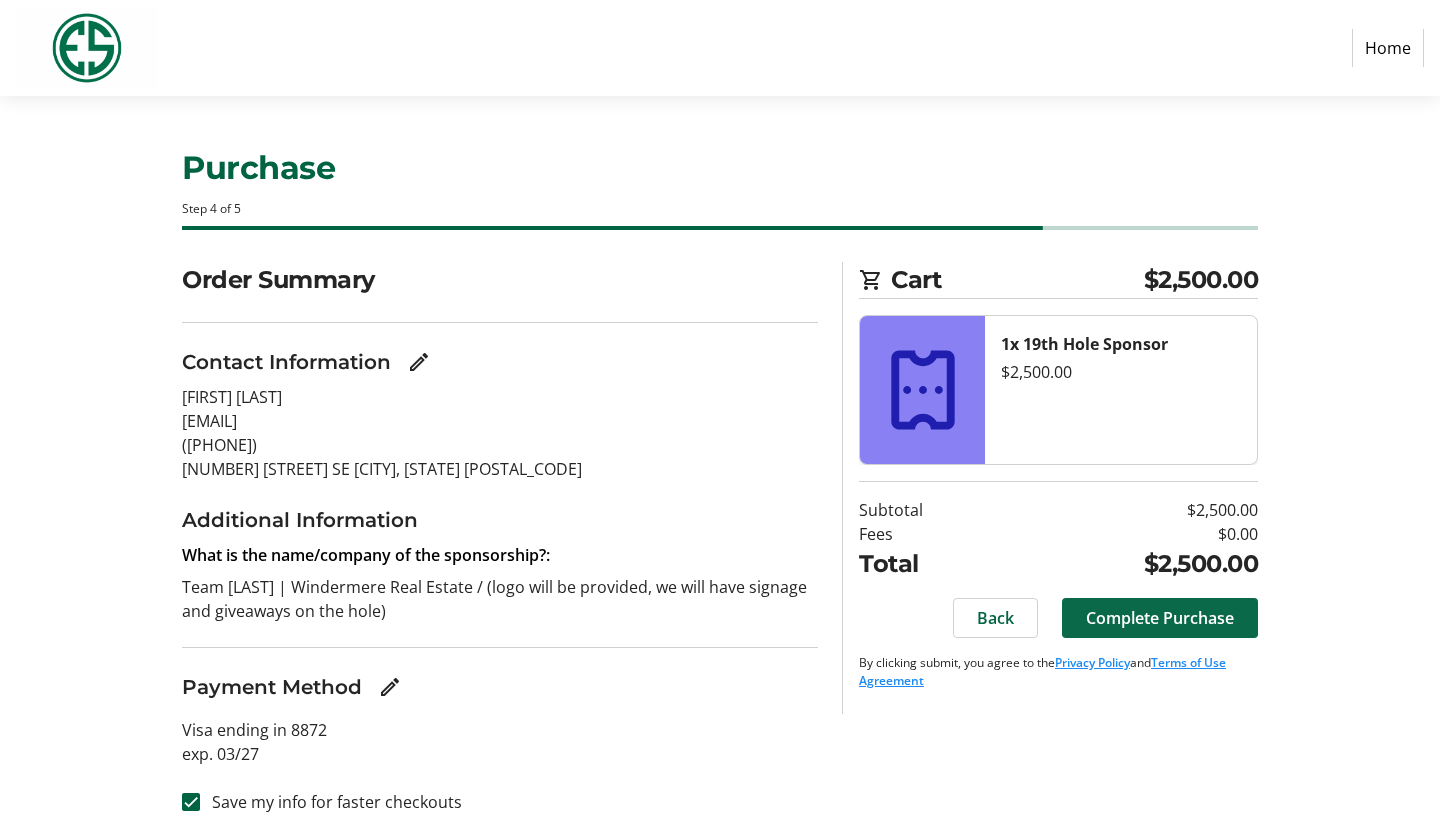 click on "Complete Purchase" 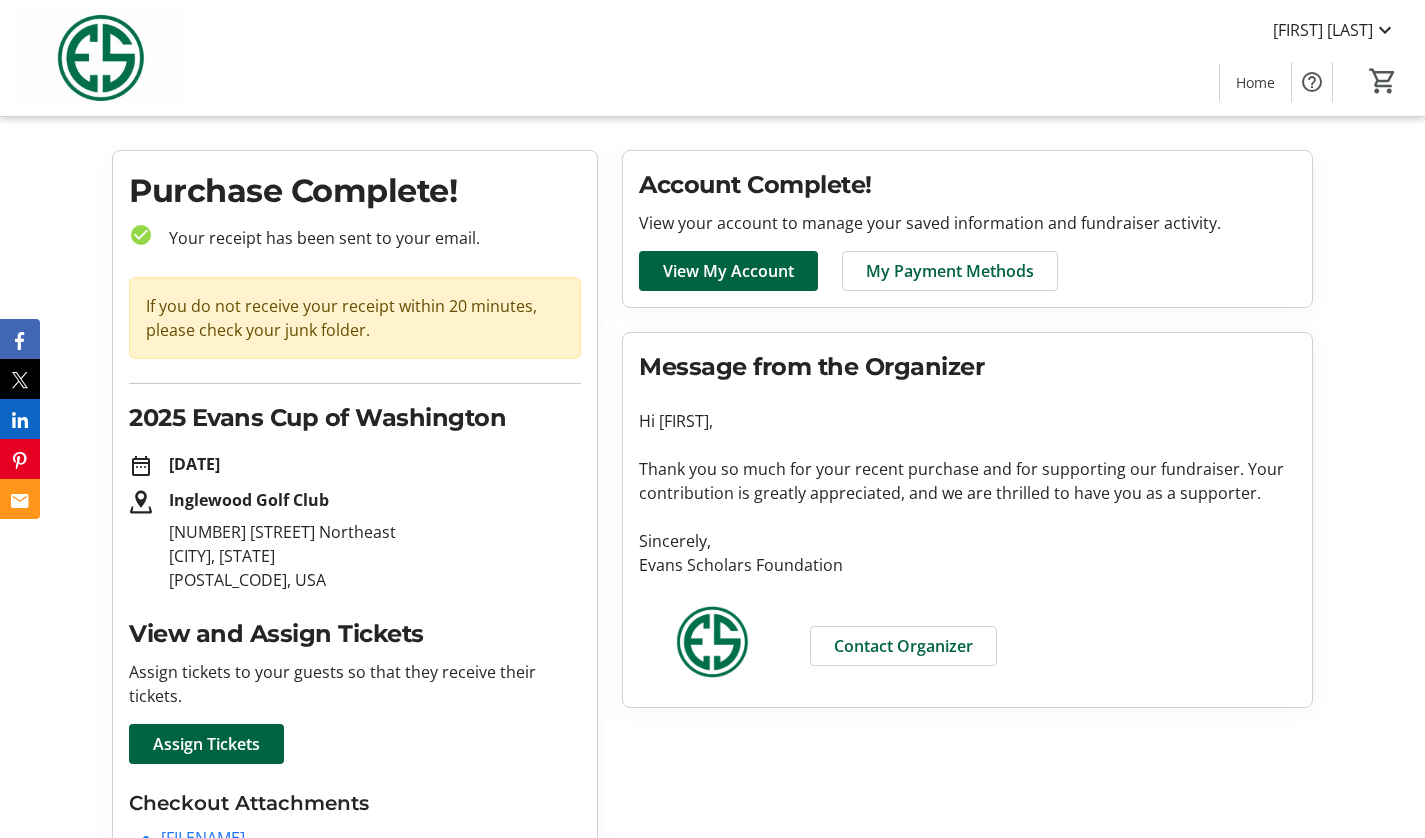 scroll, scrollTop: 0, scrollLeft: 0, axis: both 